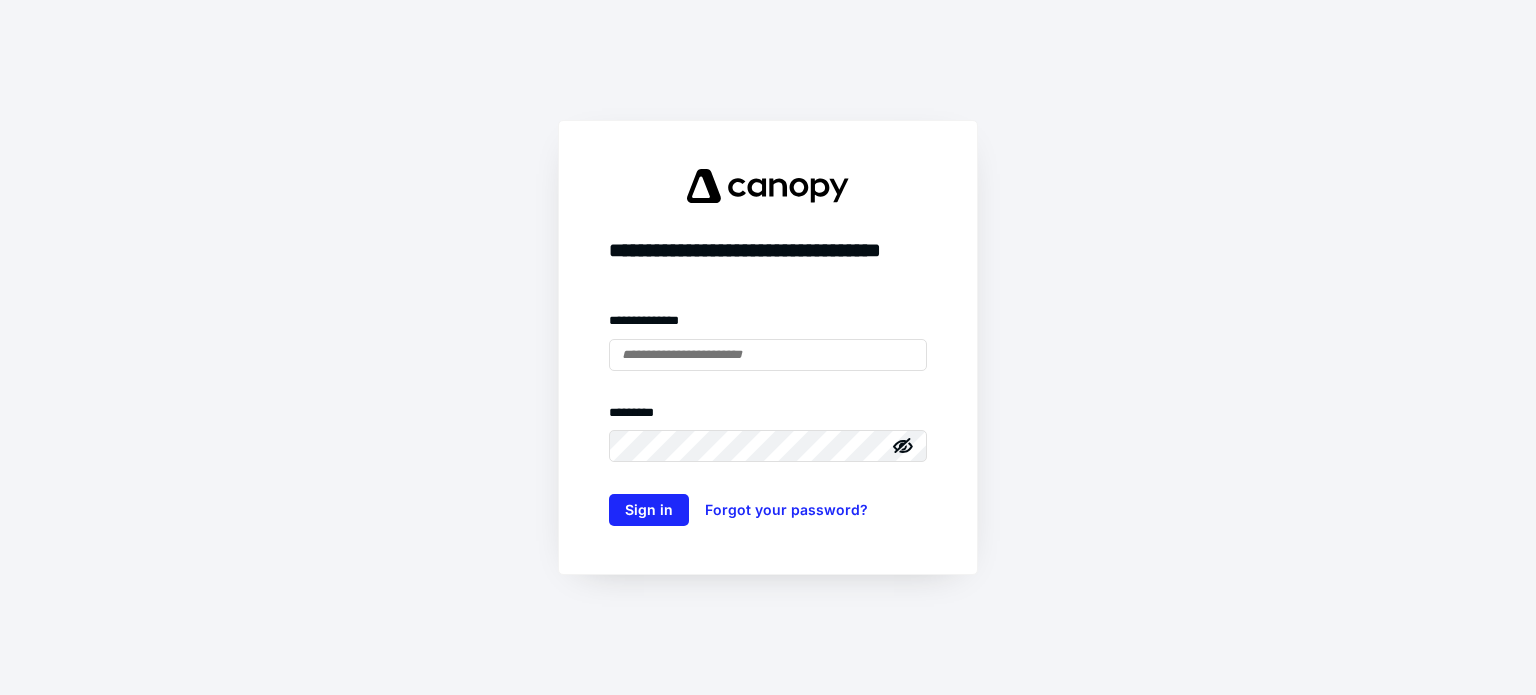 scroll, scrollTop: 0, scrollLeft: 0, axis: both 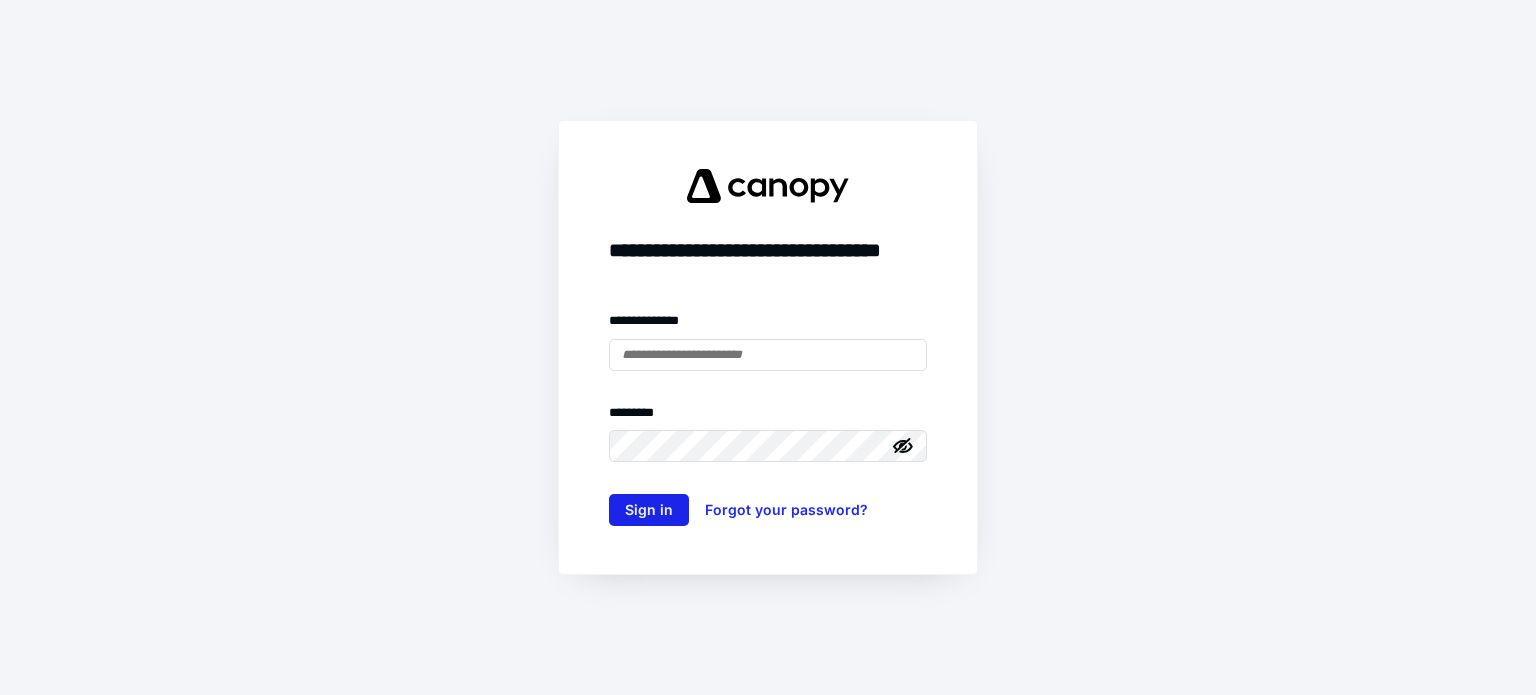 type on "**********" 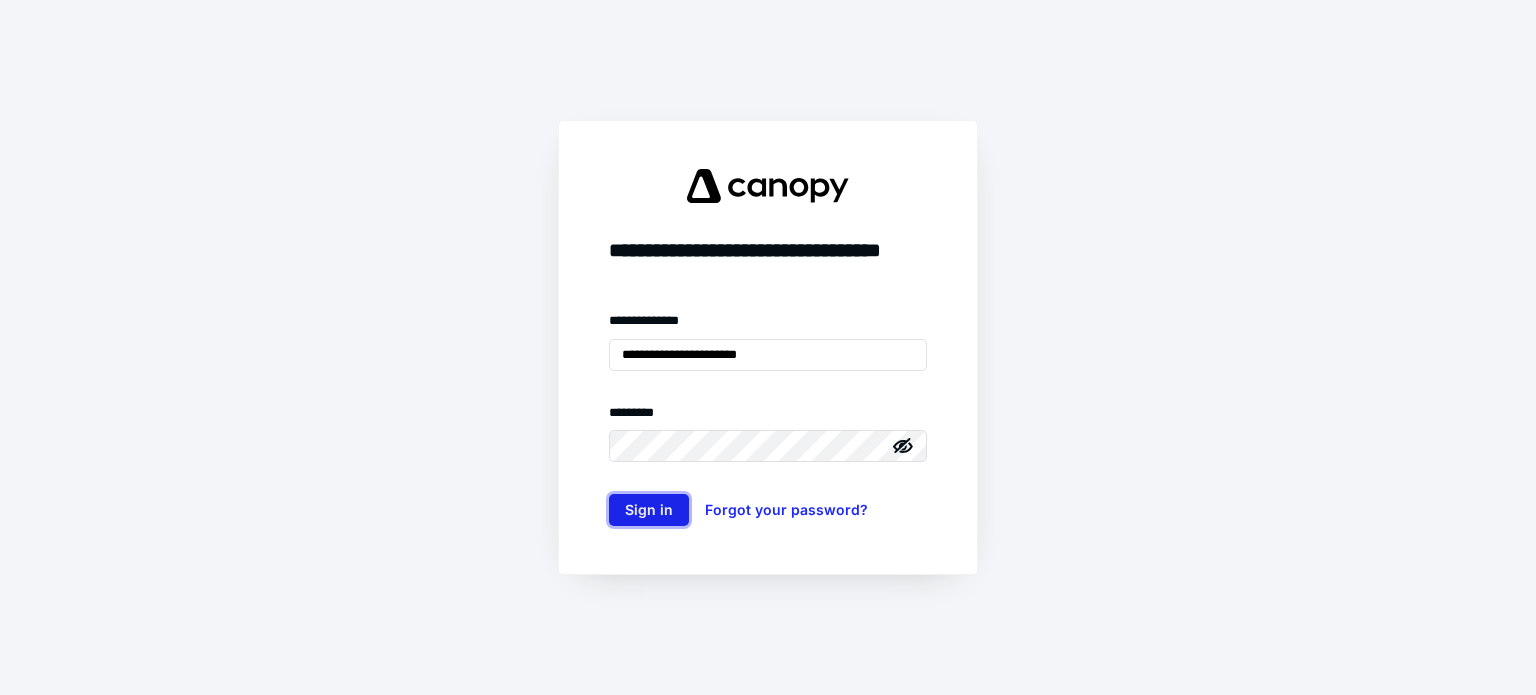 click on "Sign in" at bounding box center (649, 510) 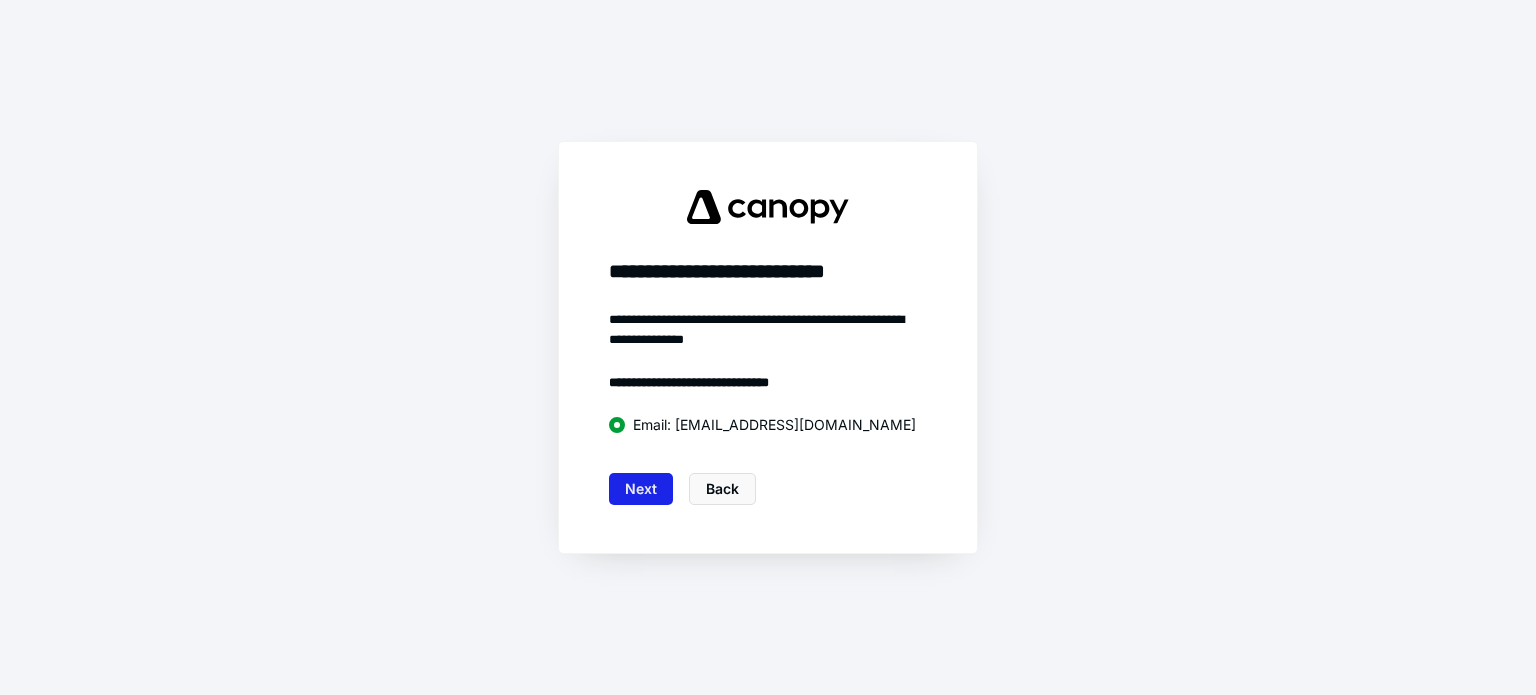 click on "Next" at bounding box center [641, 489] 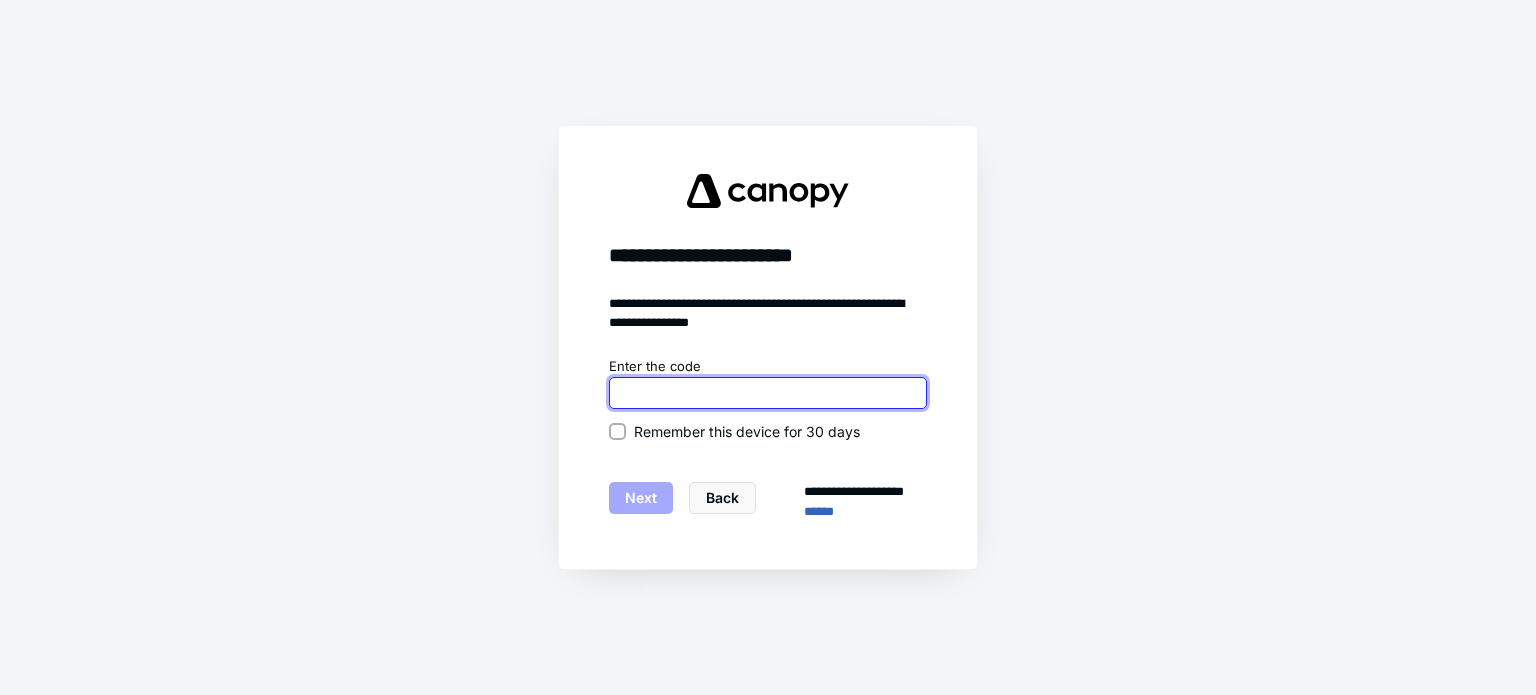 click at bounding box center [768, 393] 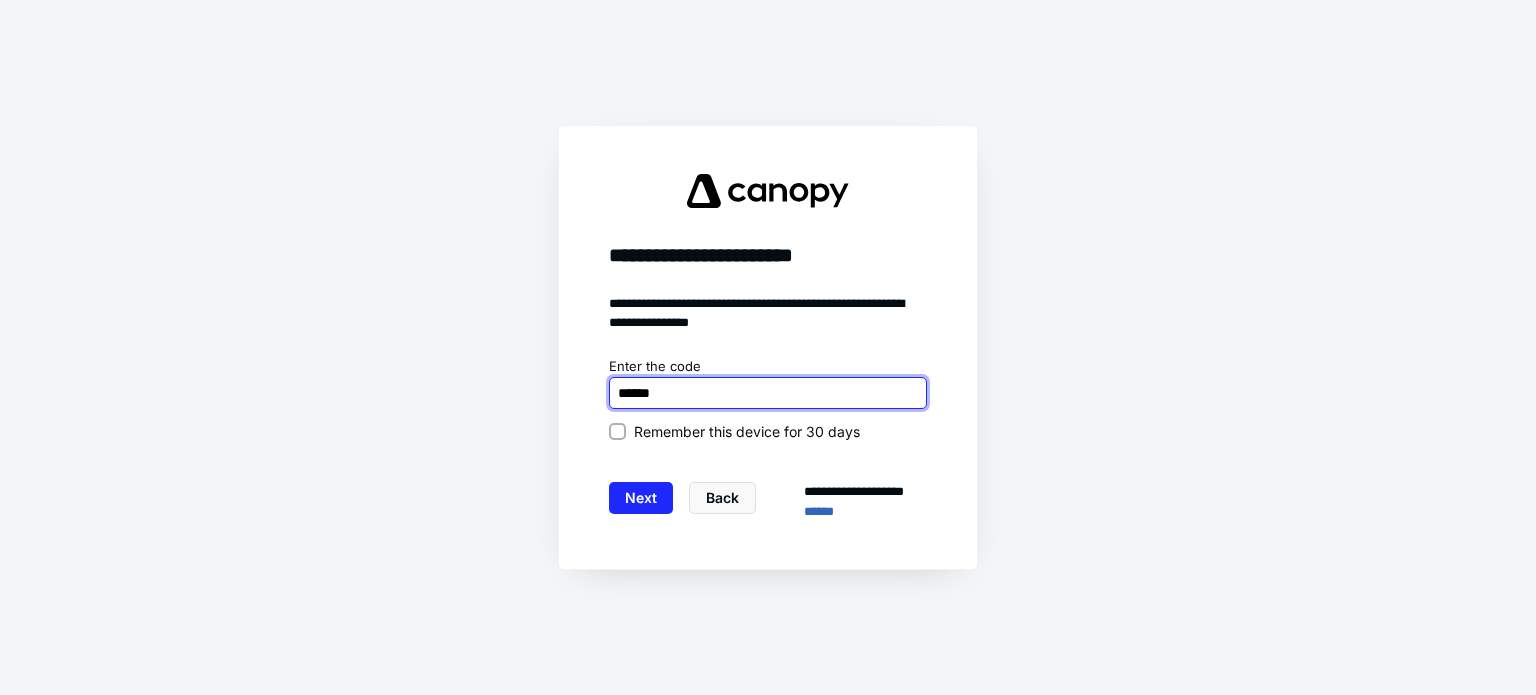 type on "******" 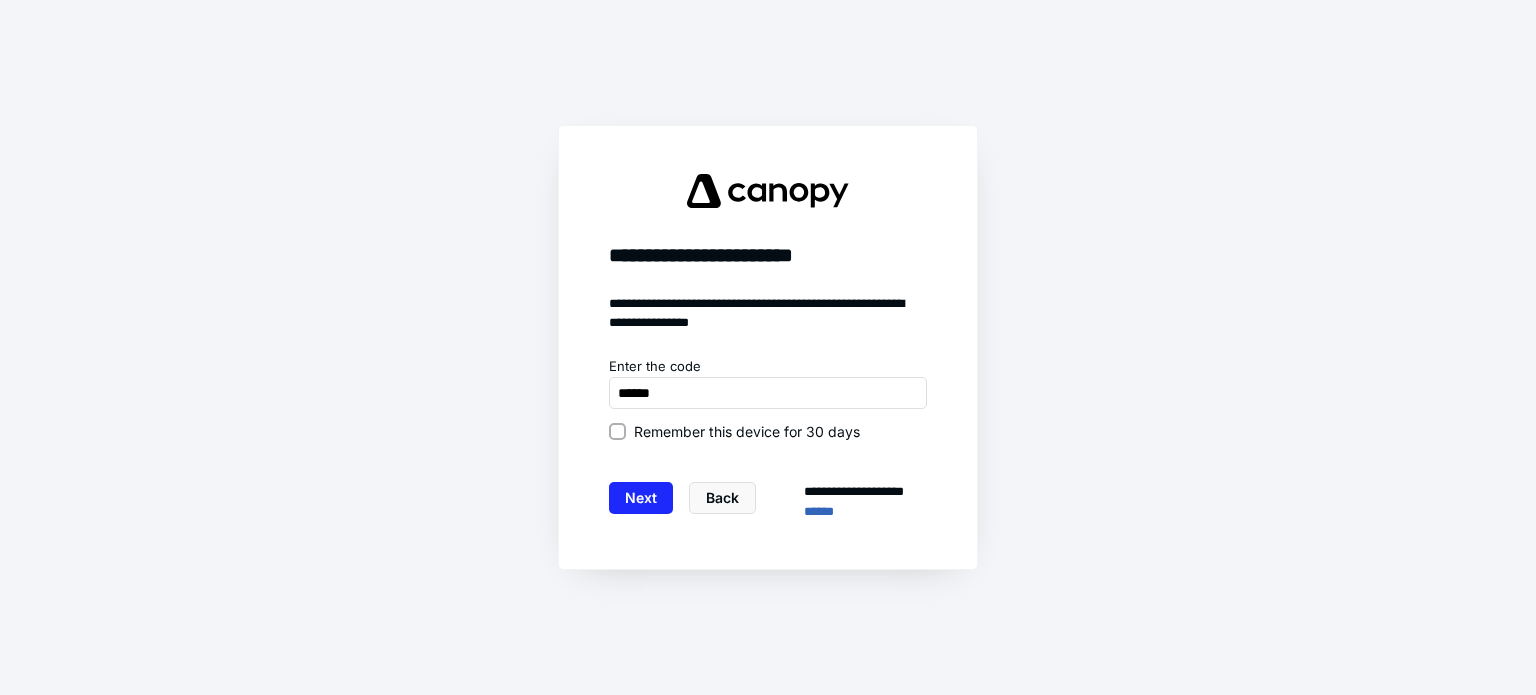 click on "Remember this device for 30 days" at bounding box center [747, 431] 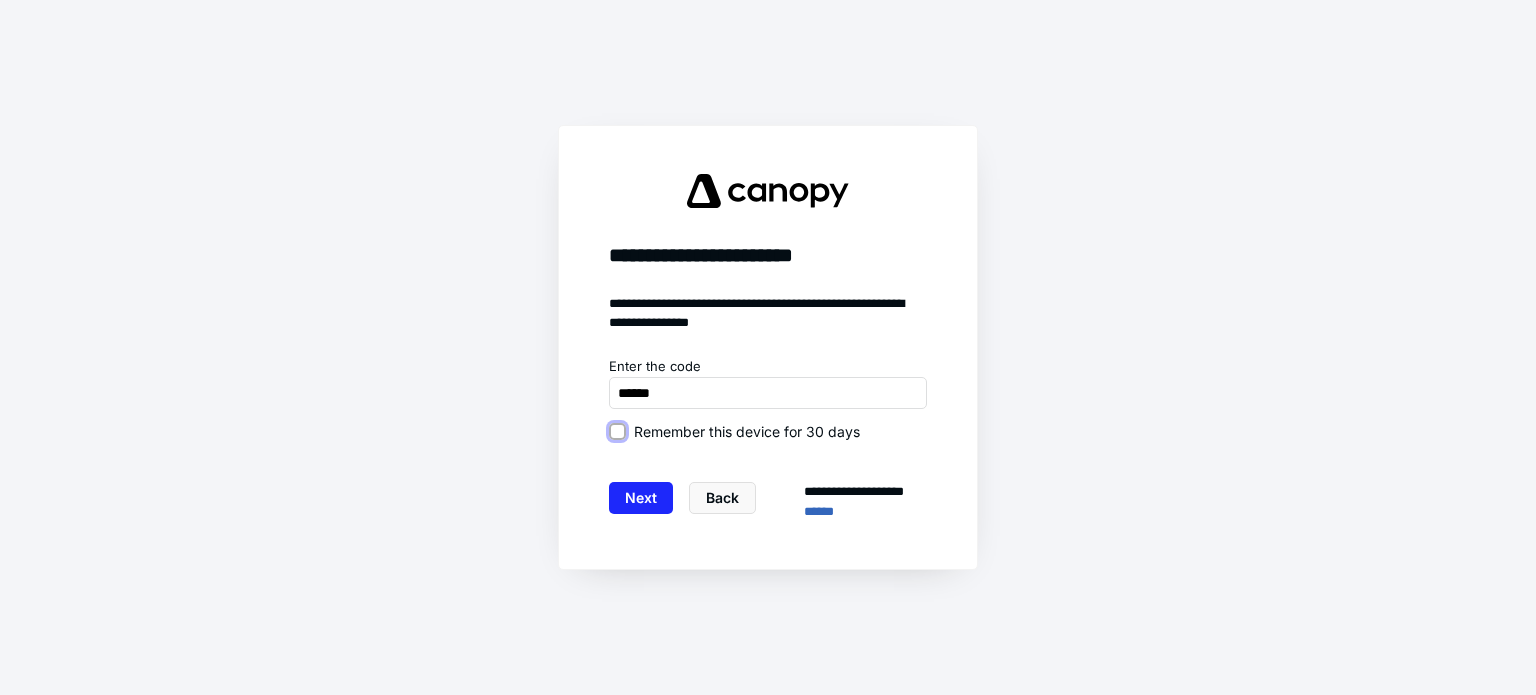 click on "Remember this device for 30 days" at bounding box center [617, 431] 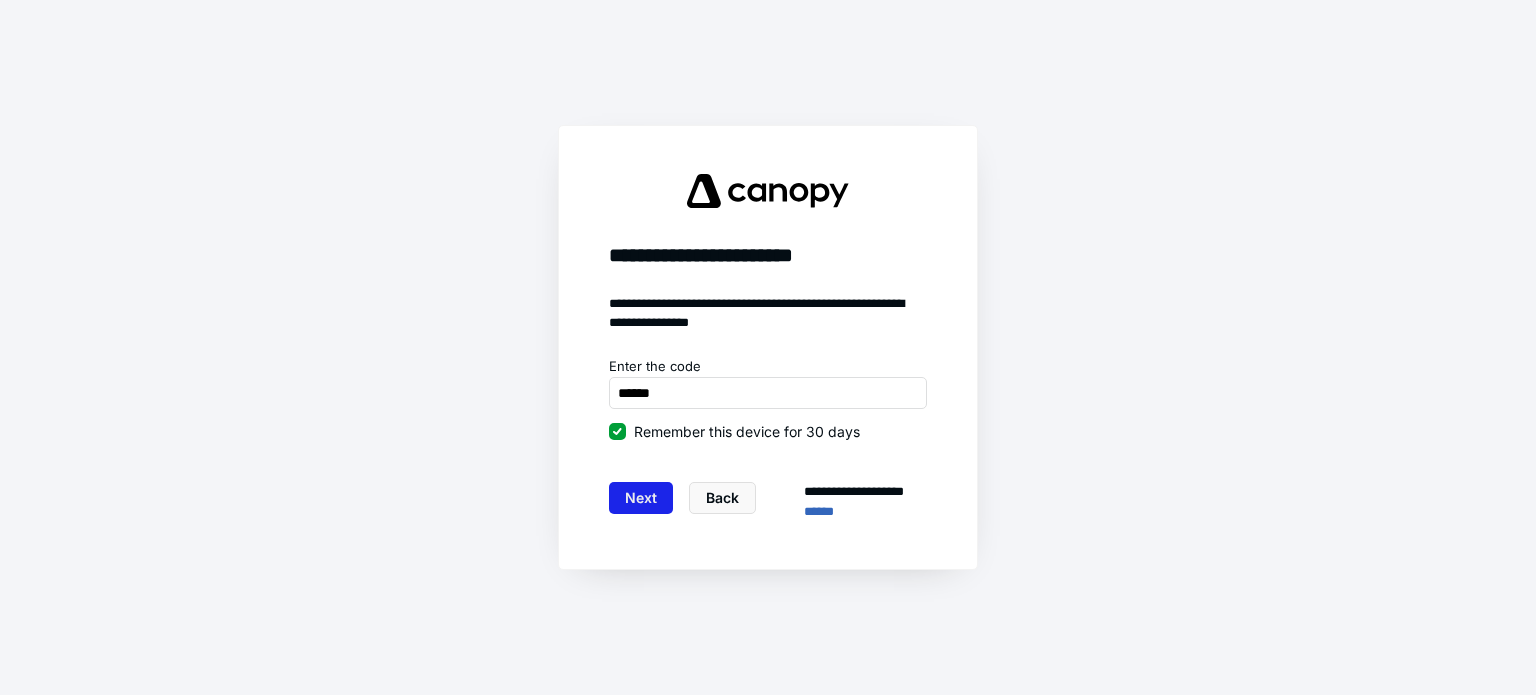 click on "Next" at bounding box center [641, 498] 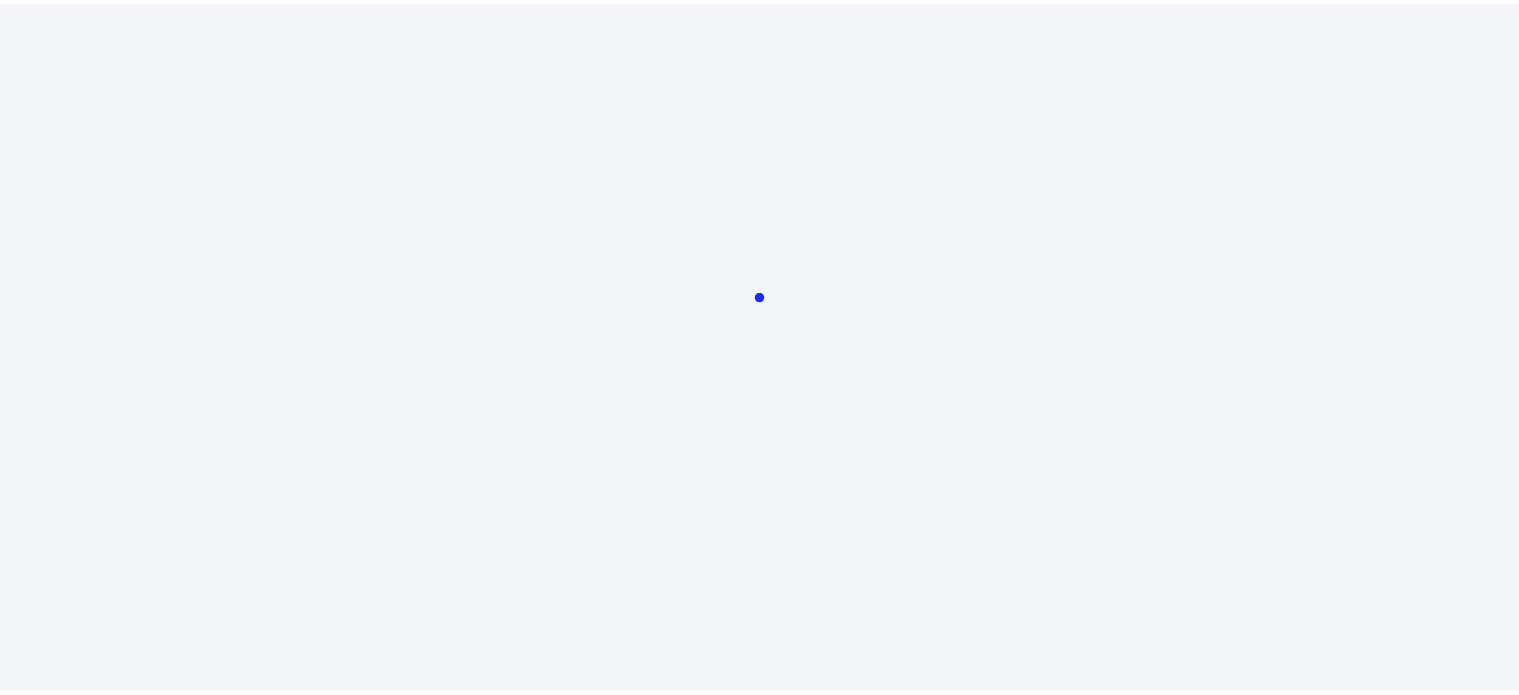 scroll, scrollTop: 0, scrollLeft: 0, axis: both 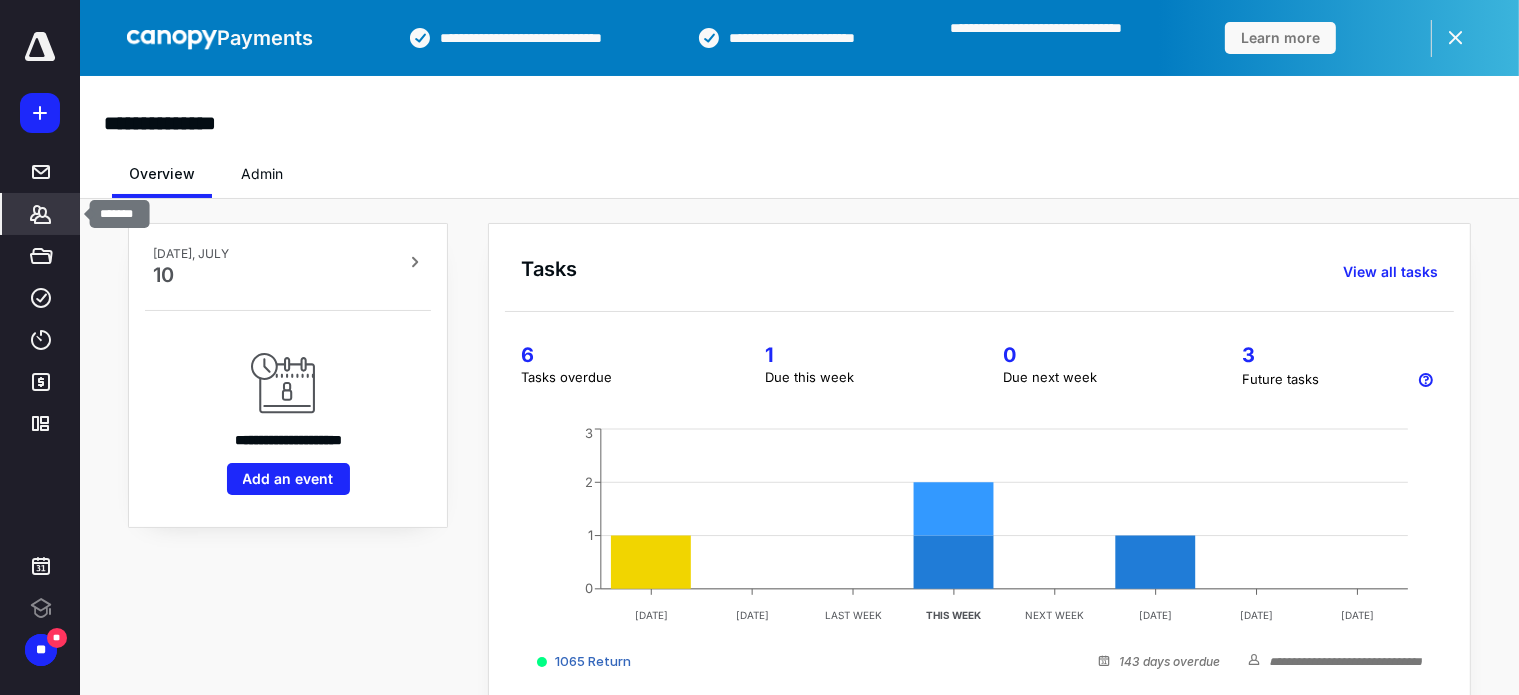 click 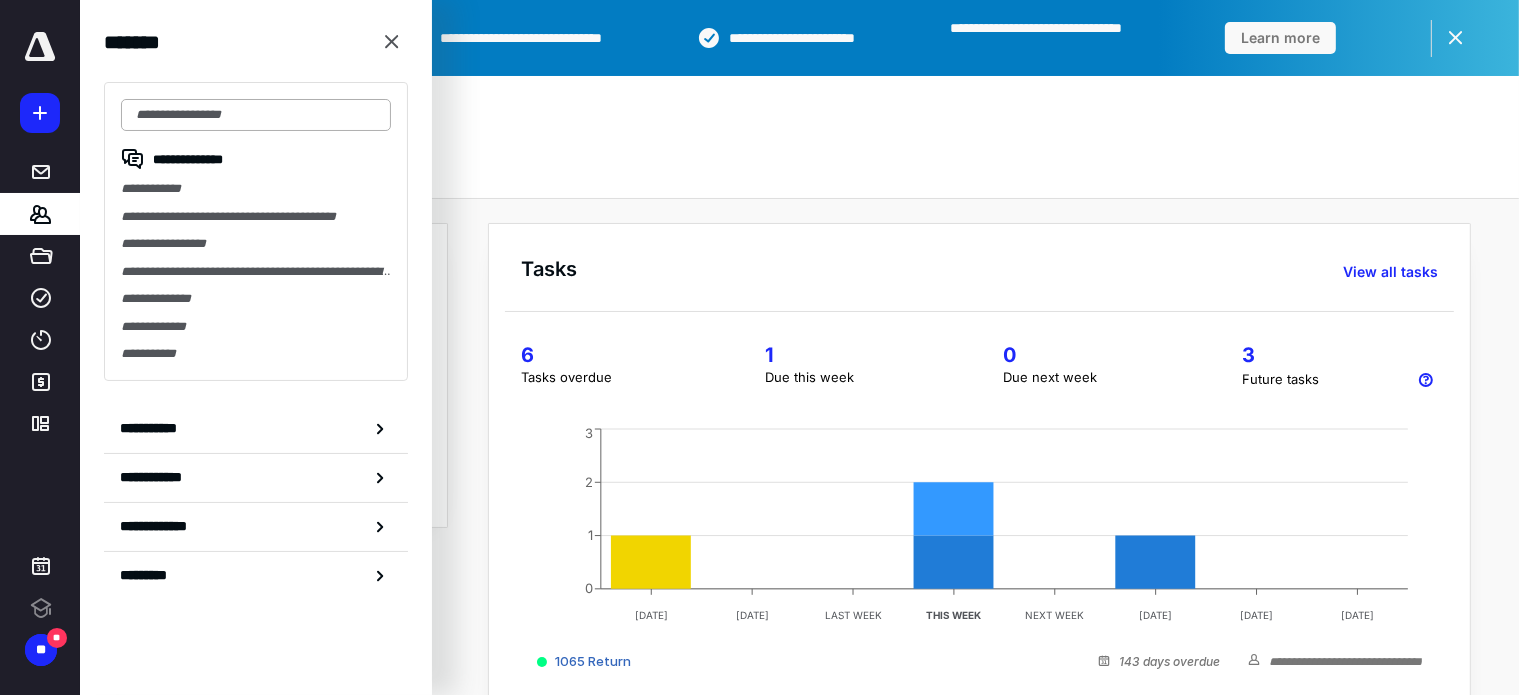 click at bounding box center [256, 115] 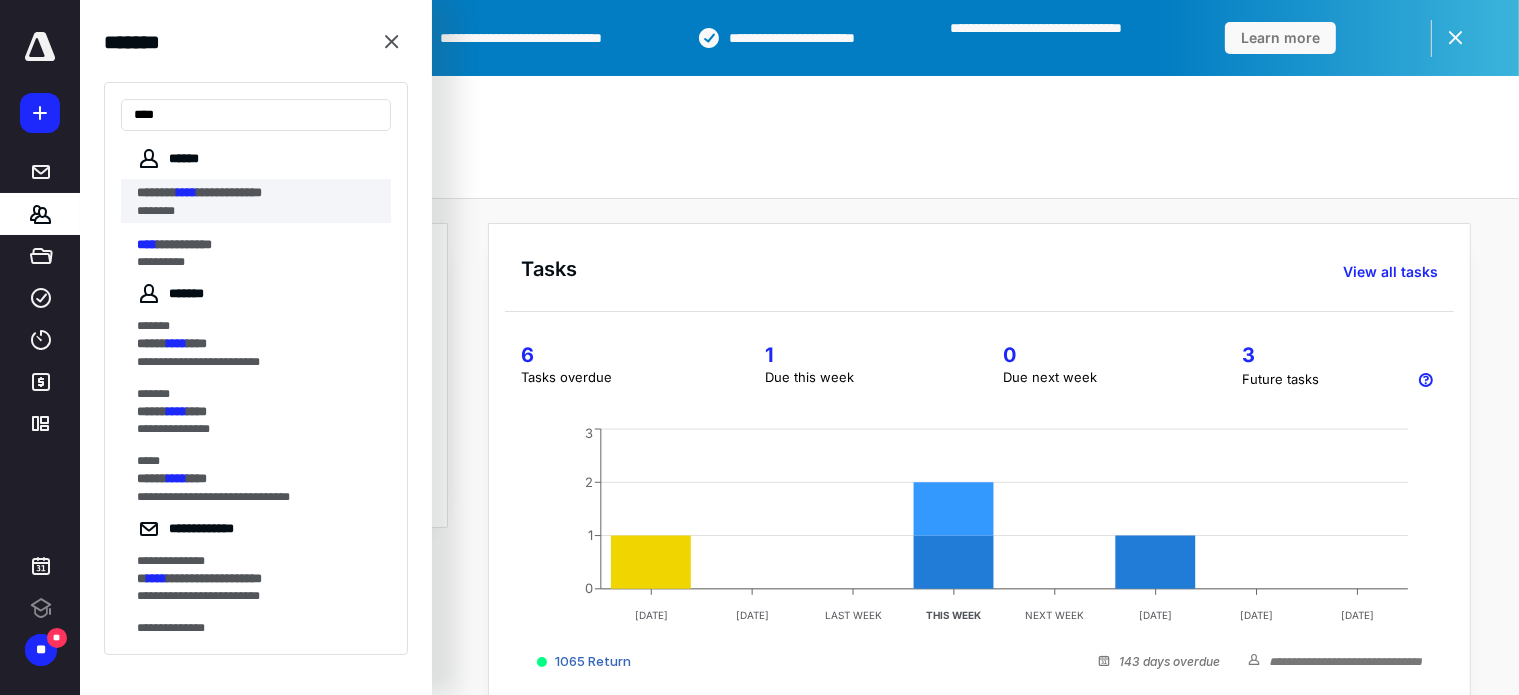 type on "****" 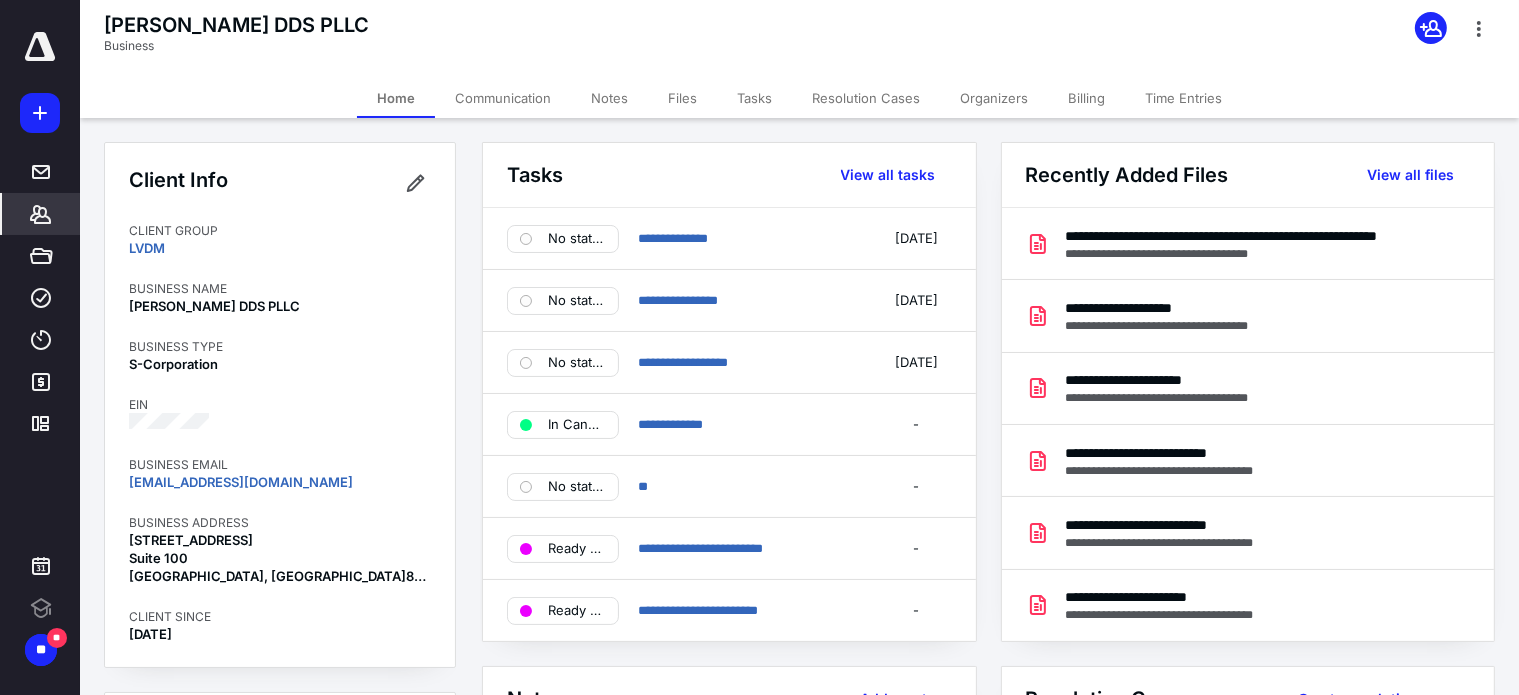 click on "Files" at bounding box center [682, 98] 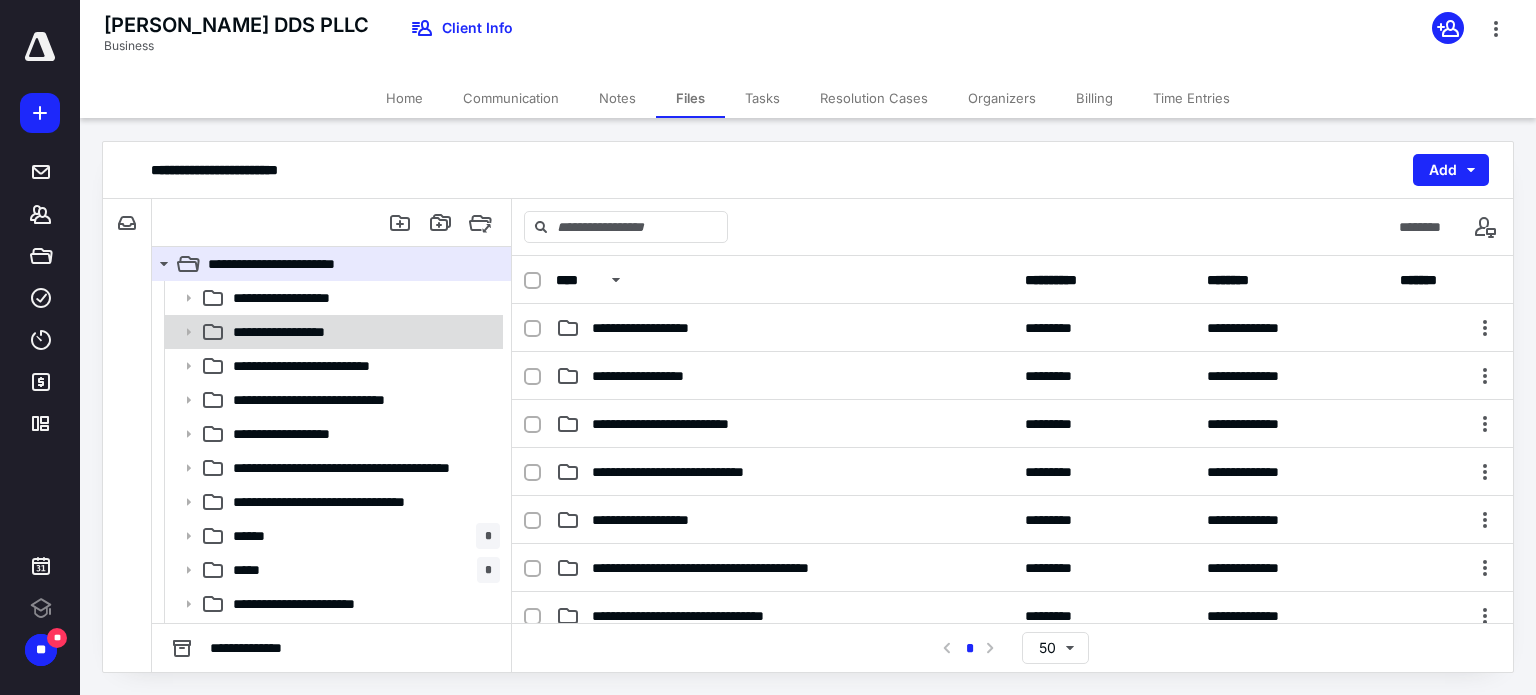 scroll, scrollTop: 0, scrollLeft: 0, axis: both 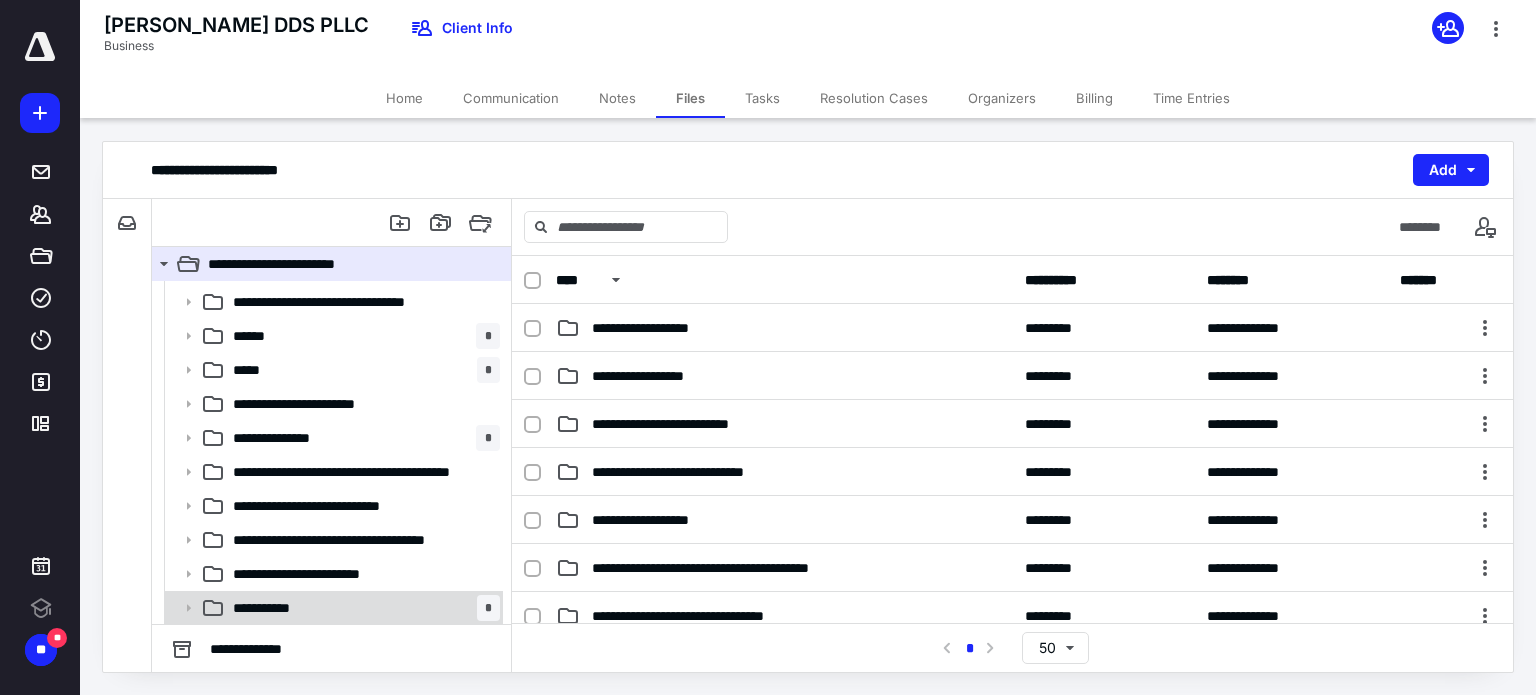 click on "**********" at bounding box center (362, 608) 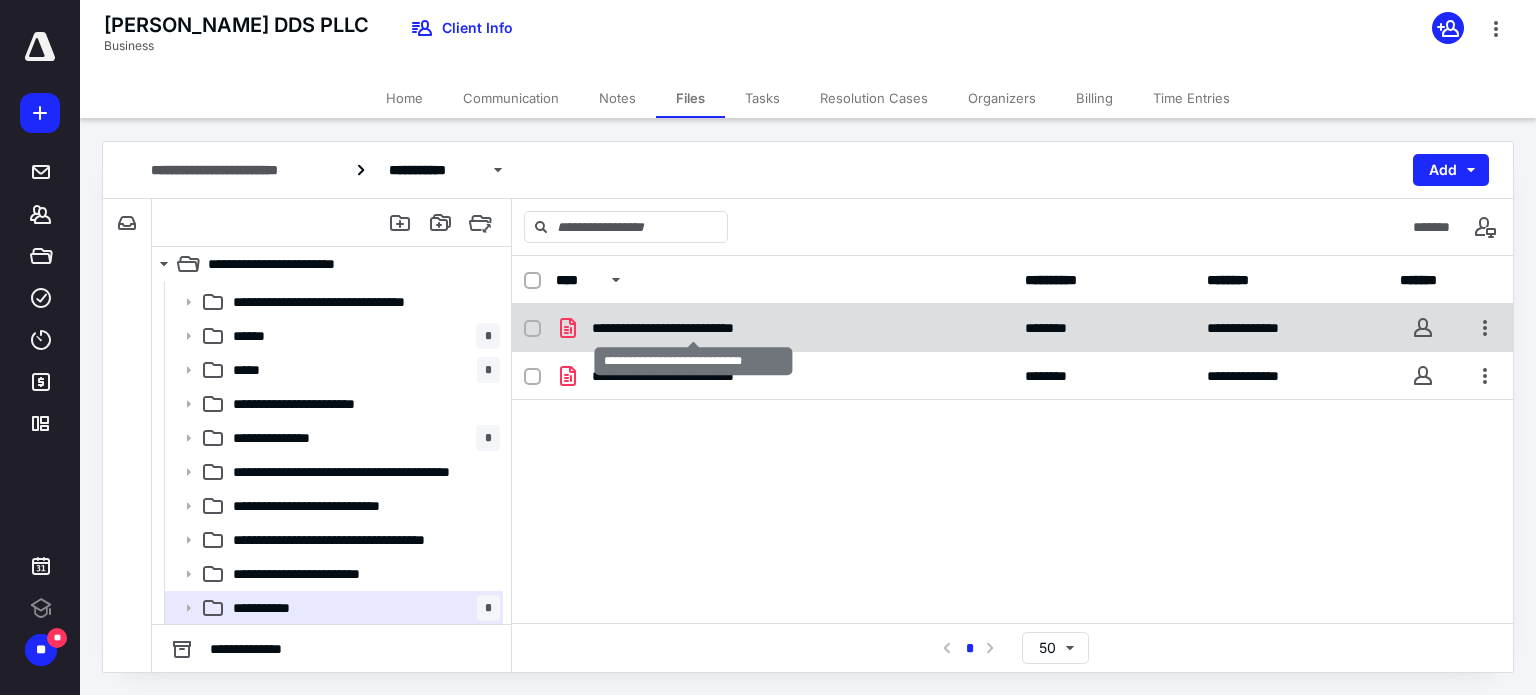 click on "**********" at bounding box center (694, 328) 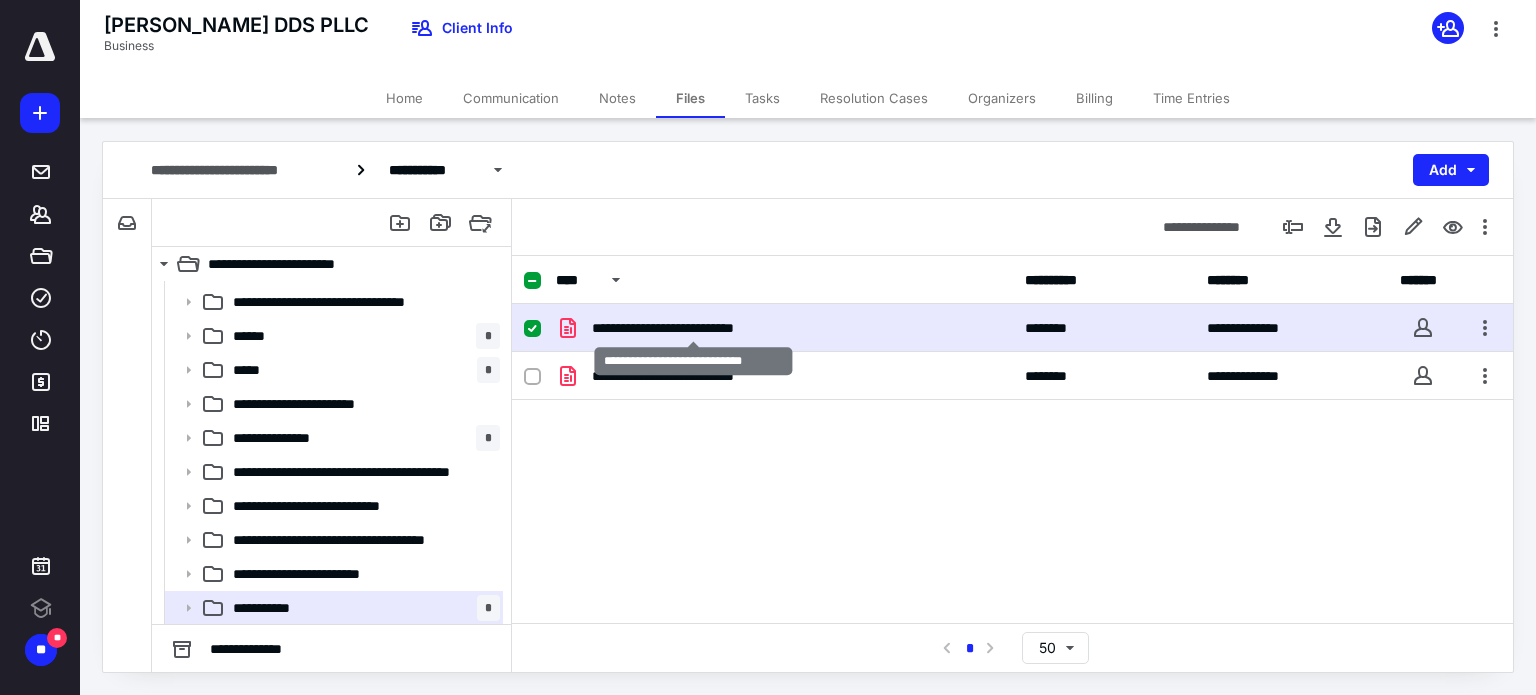 click on "**********" at bounding box center (694, 328) 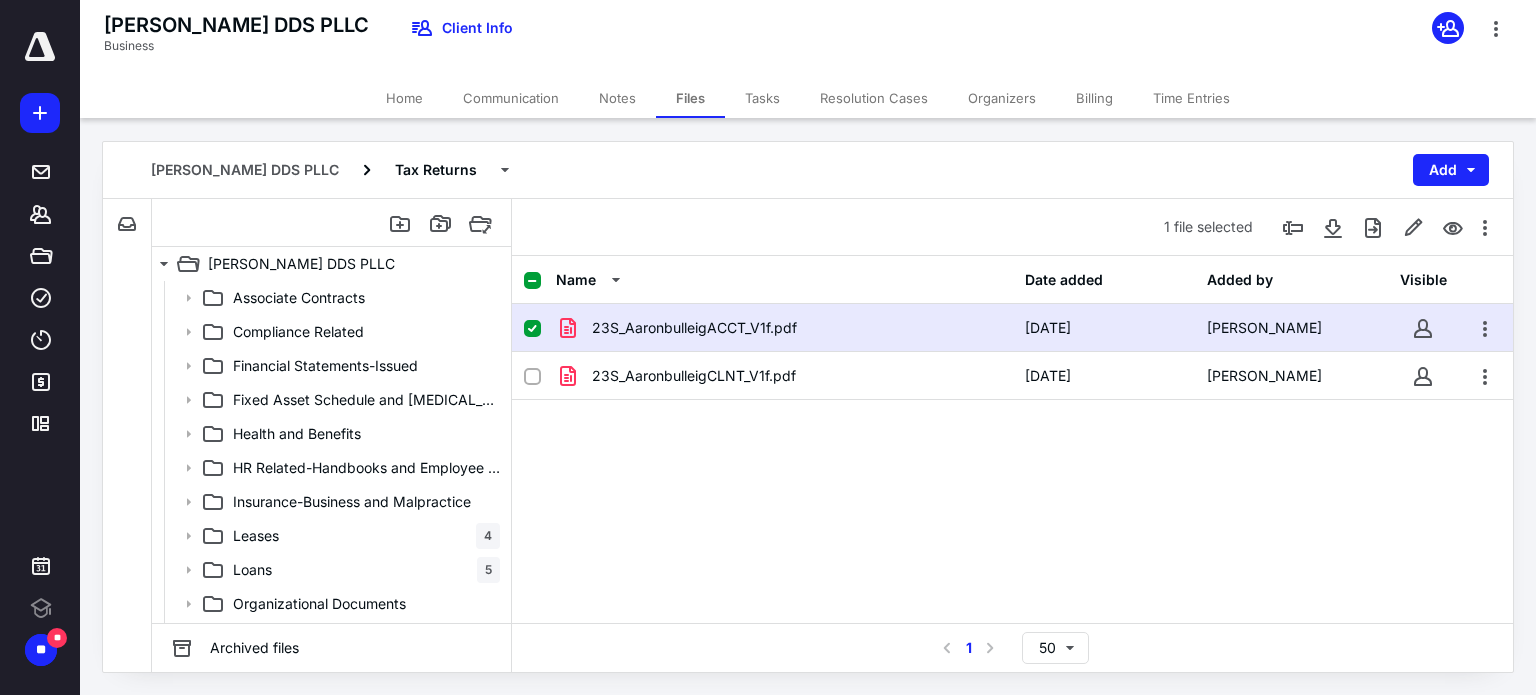 scroll, scrollTop: 200, scrollLeft: 0, axis: vertical 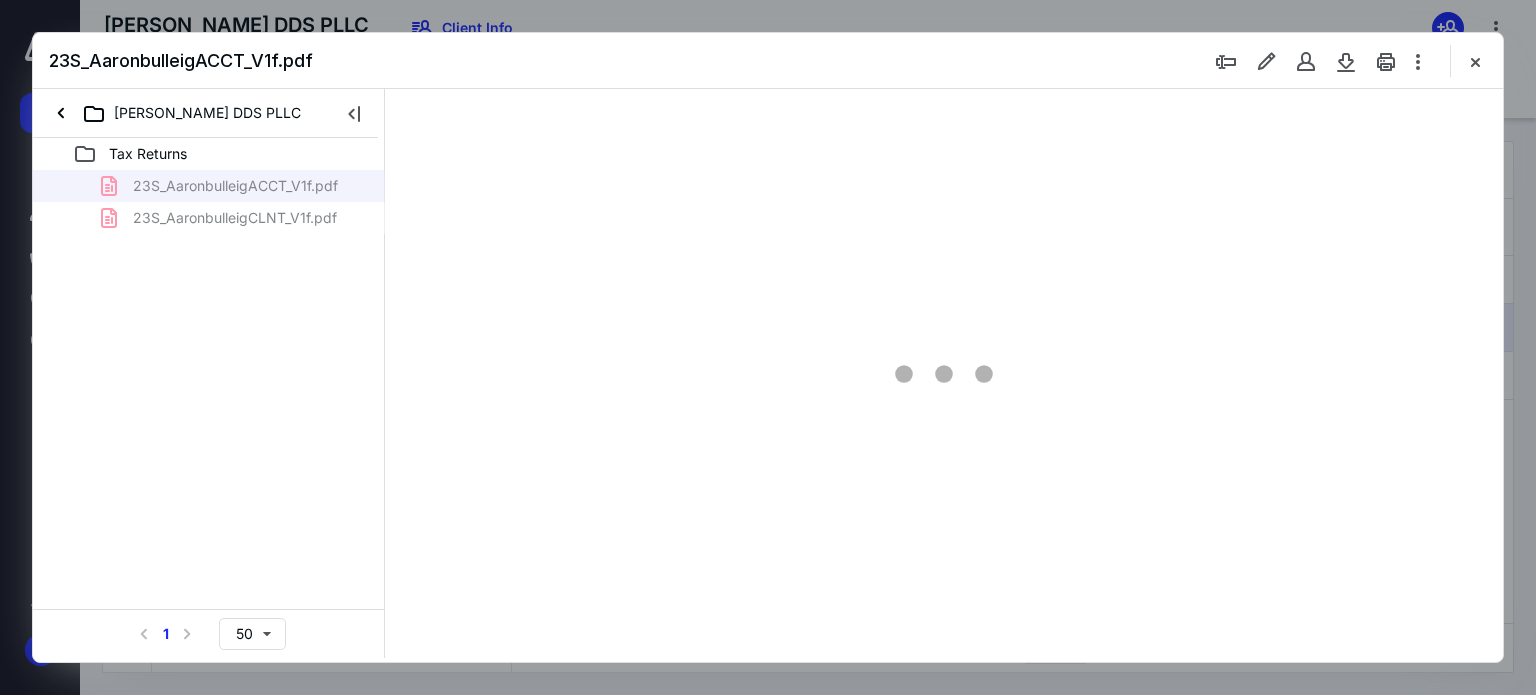type on "62" 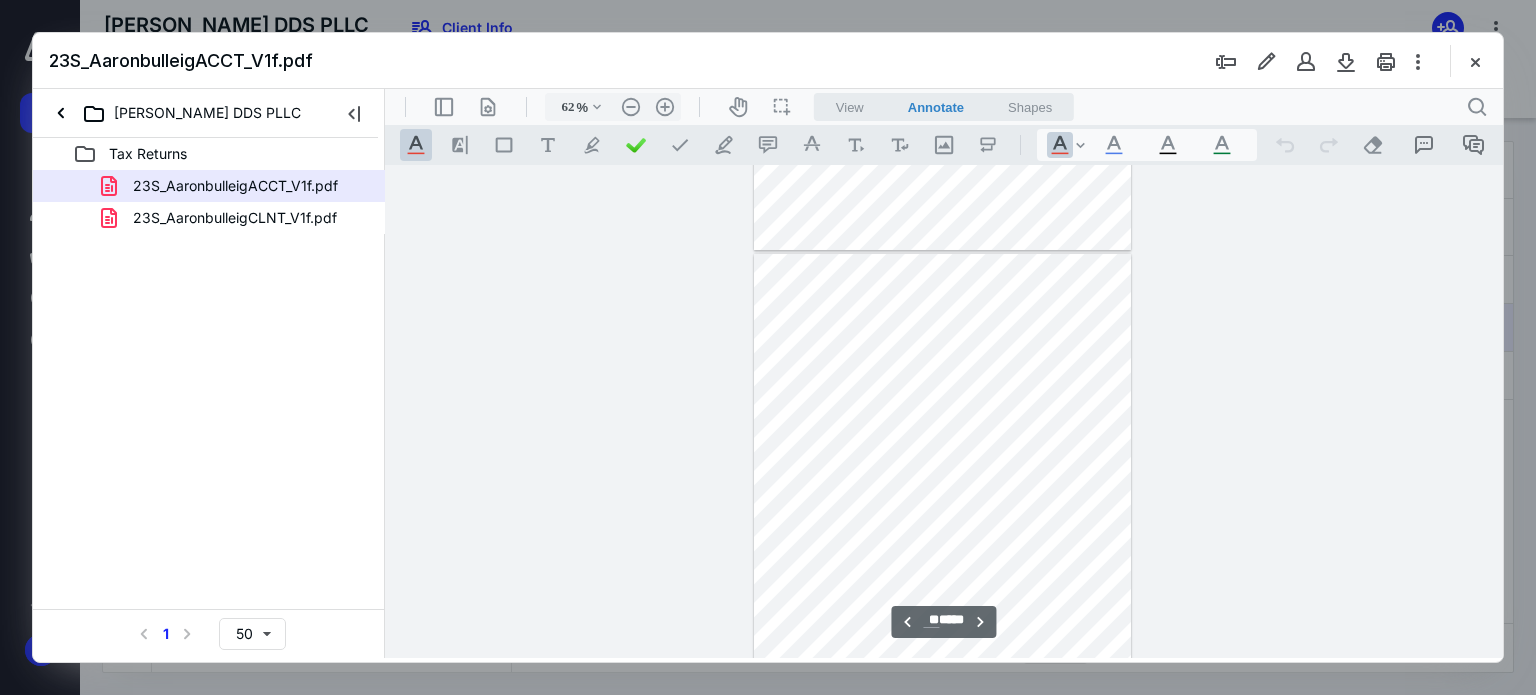 scroll, scrollTop: 4860, scrollLeft: 0, axis: vertical 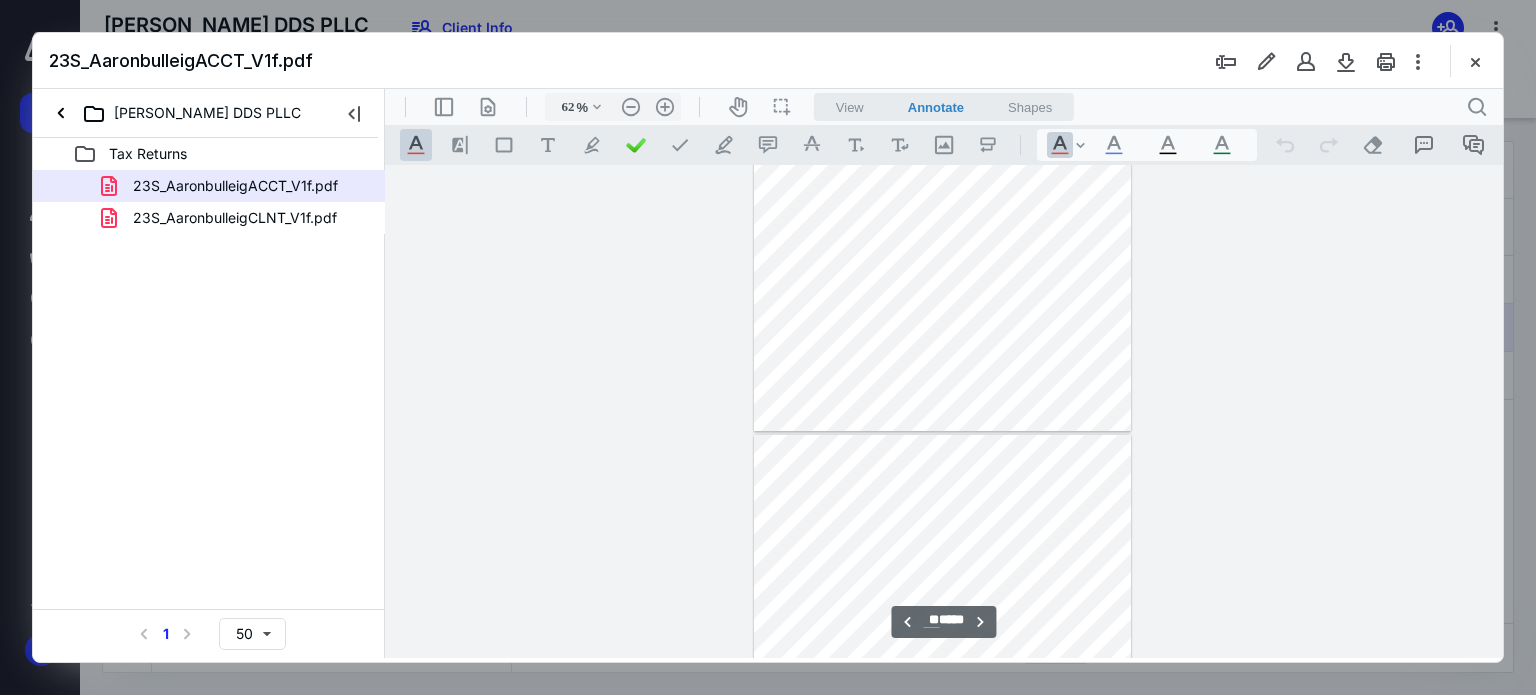 type on "**" 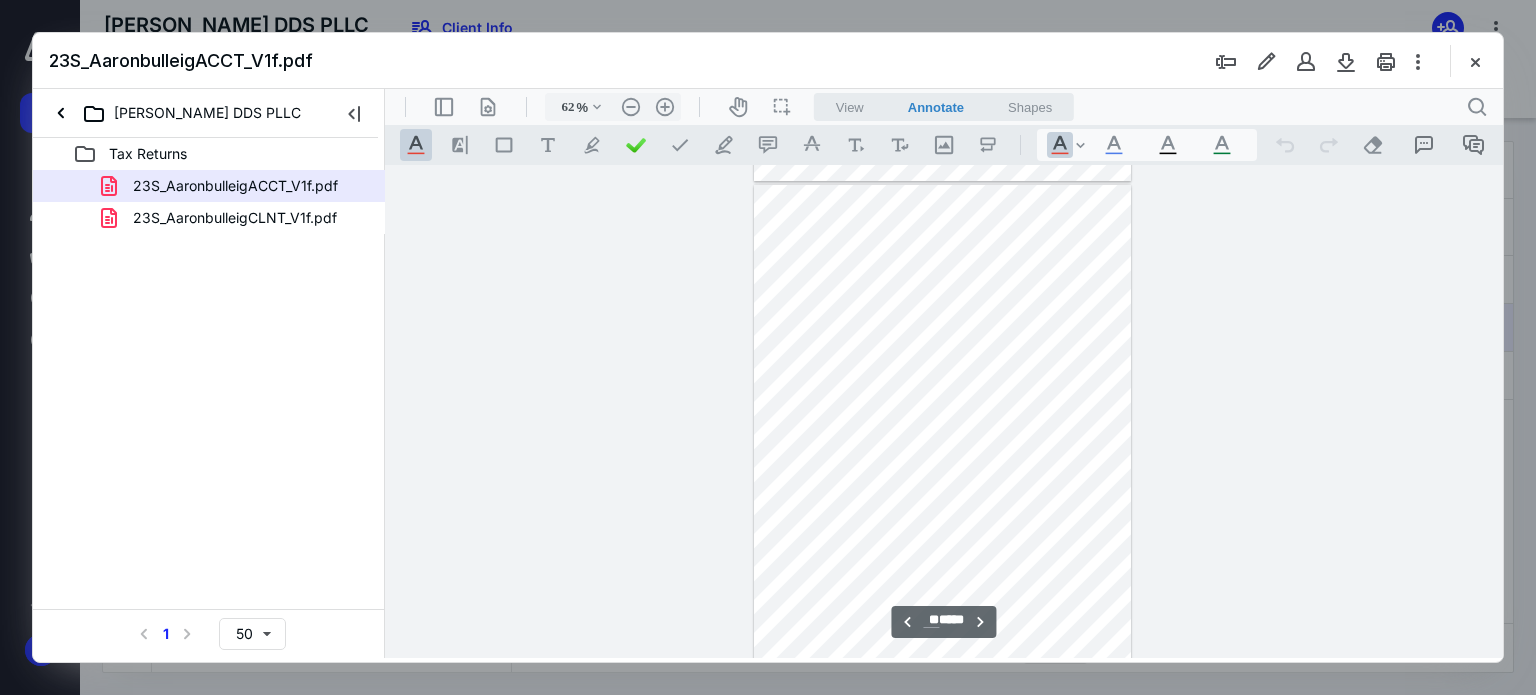scroll, scrollTop: 5317, scrollLeft: 0, axis: vertical 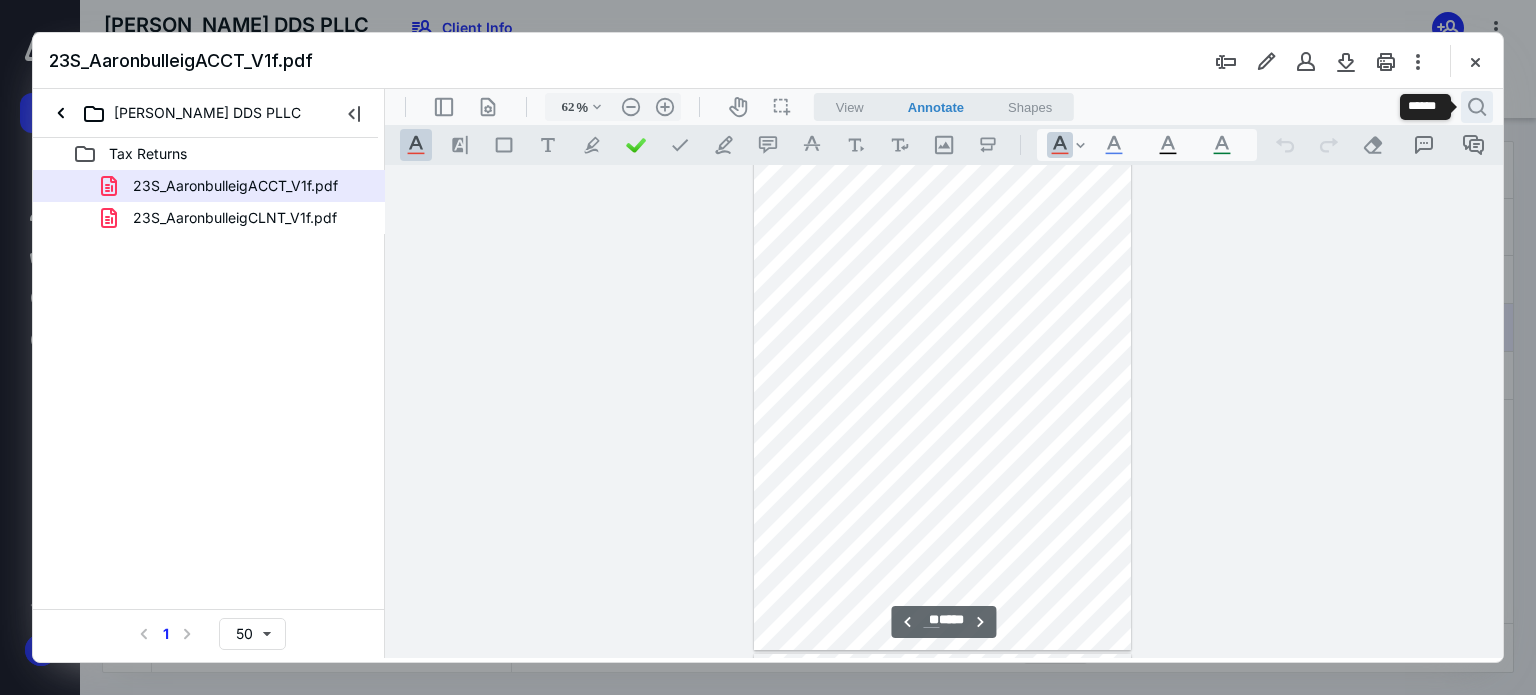 click on ".cls-1{fill:#abb0c4;} icon - header - search" at bounding box center [1477, 107] 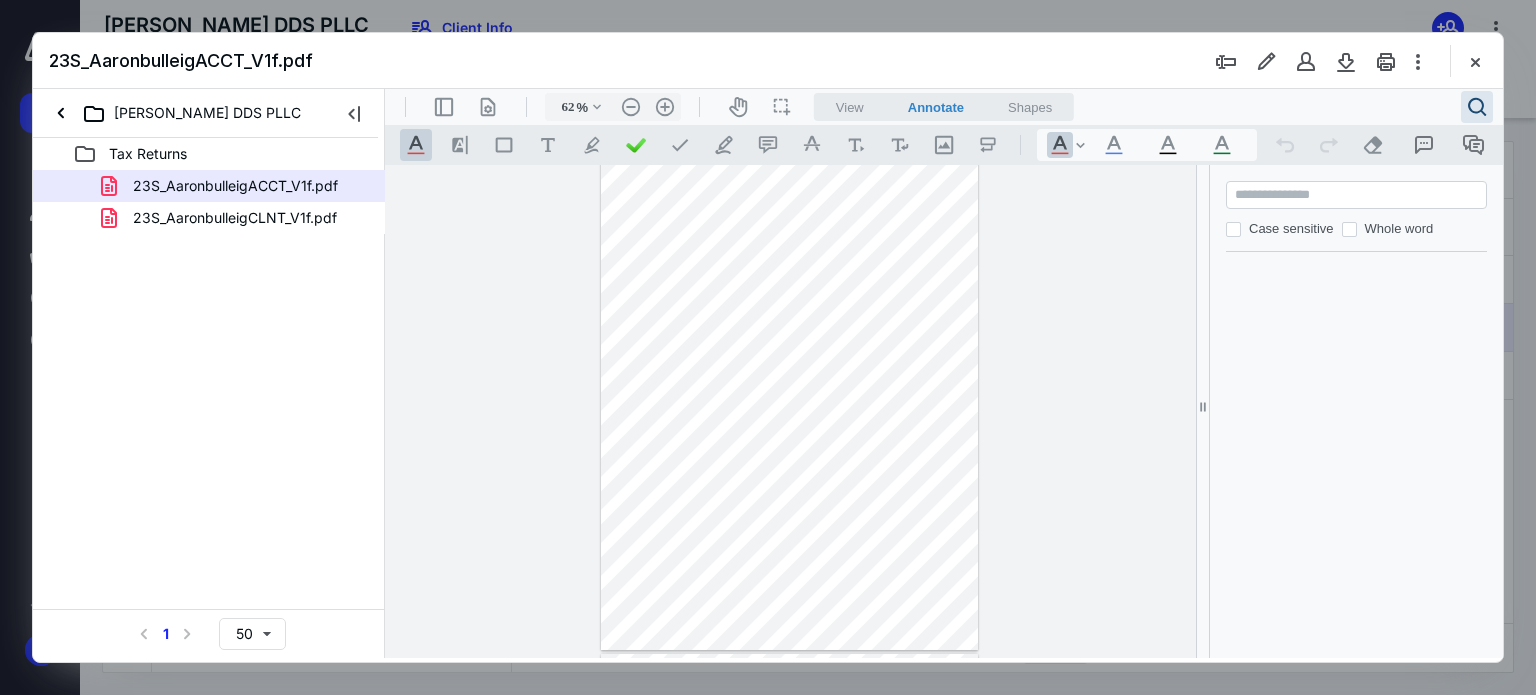 click on "**********" at bounding box center (790, 412) 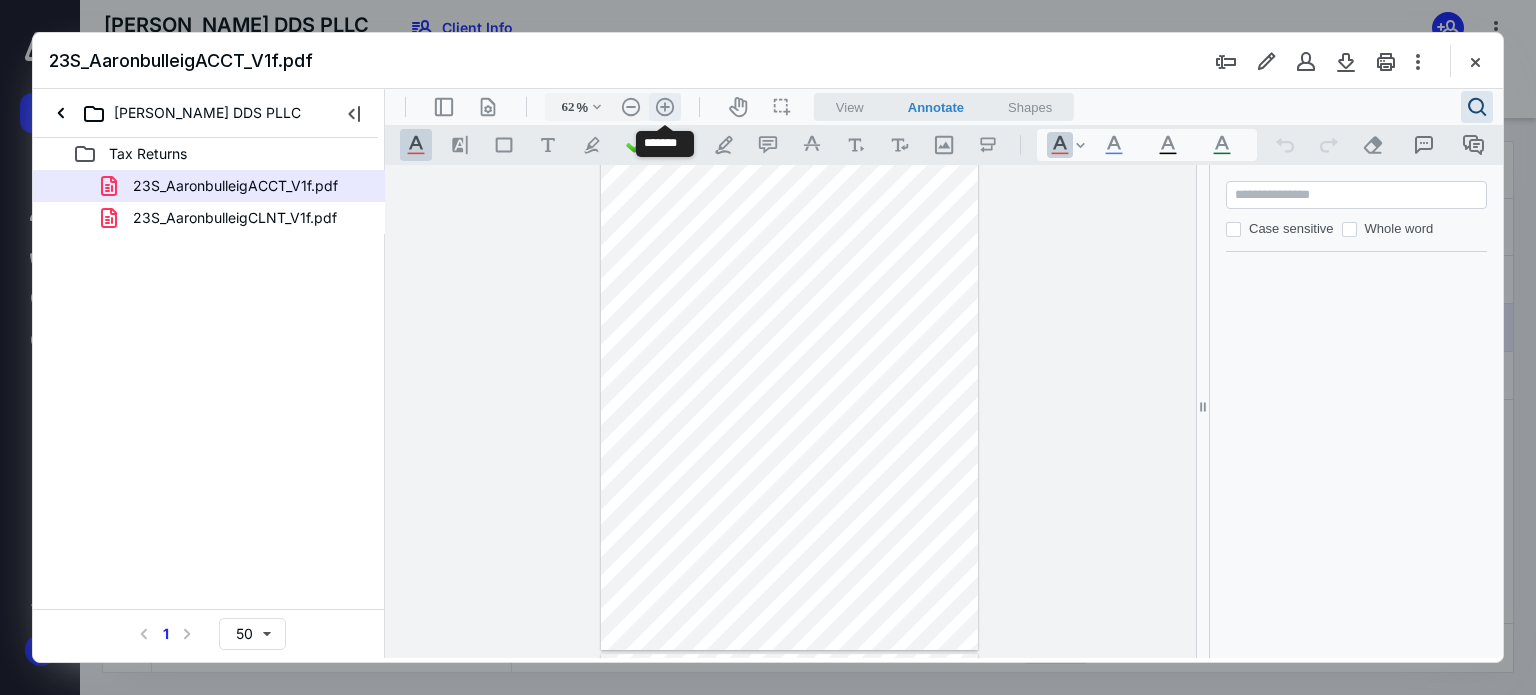 click on ".cls-1{fill:#abb0c4;} icon - header - zoom - in - line" at bounding box center [665, 107] 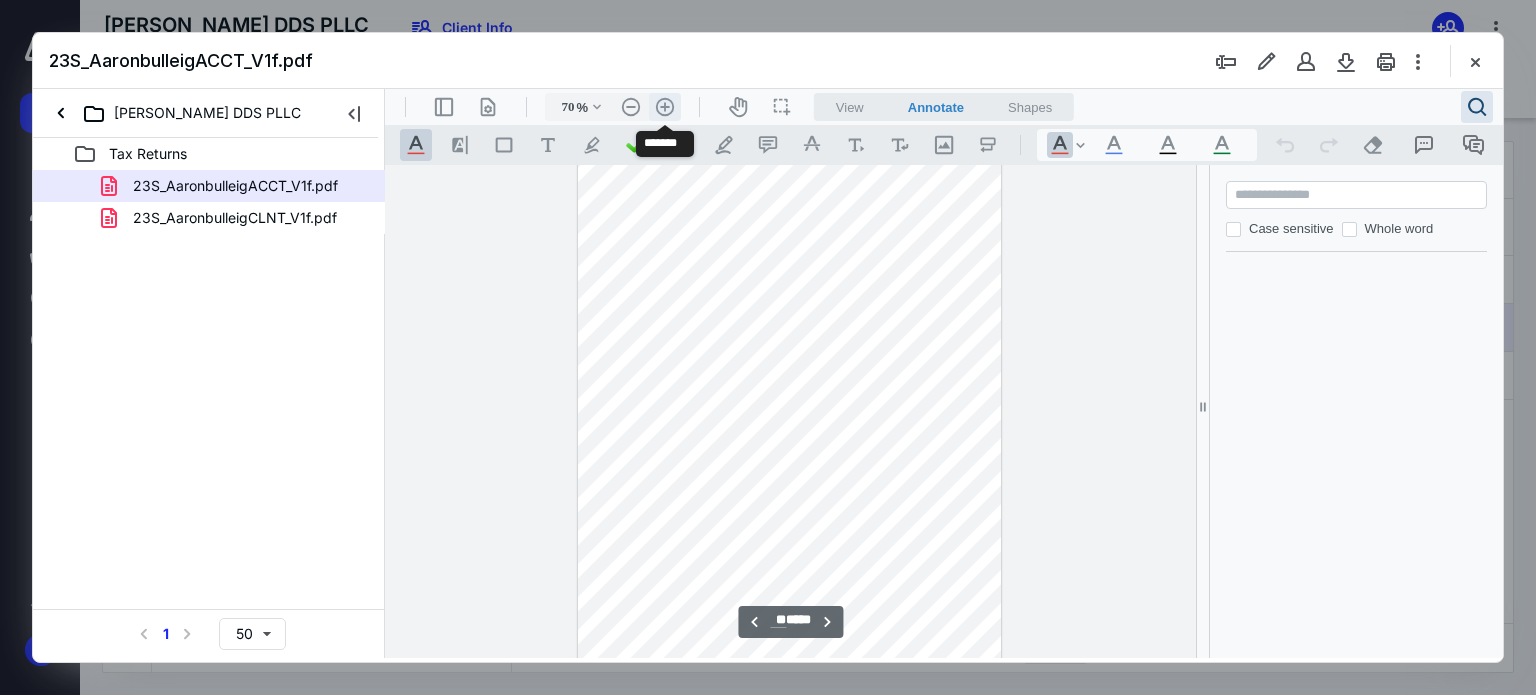 click on ".cls-1{fill:#abb0c4;} icon - header - zoom - in - line" at bounding box center [665, 107] 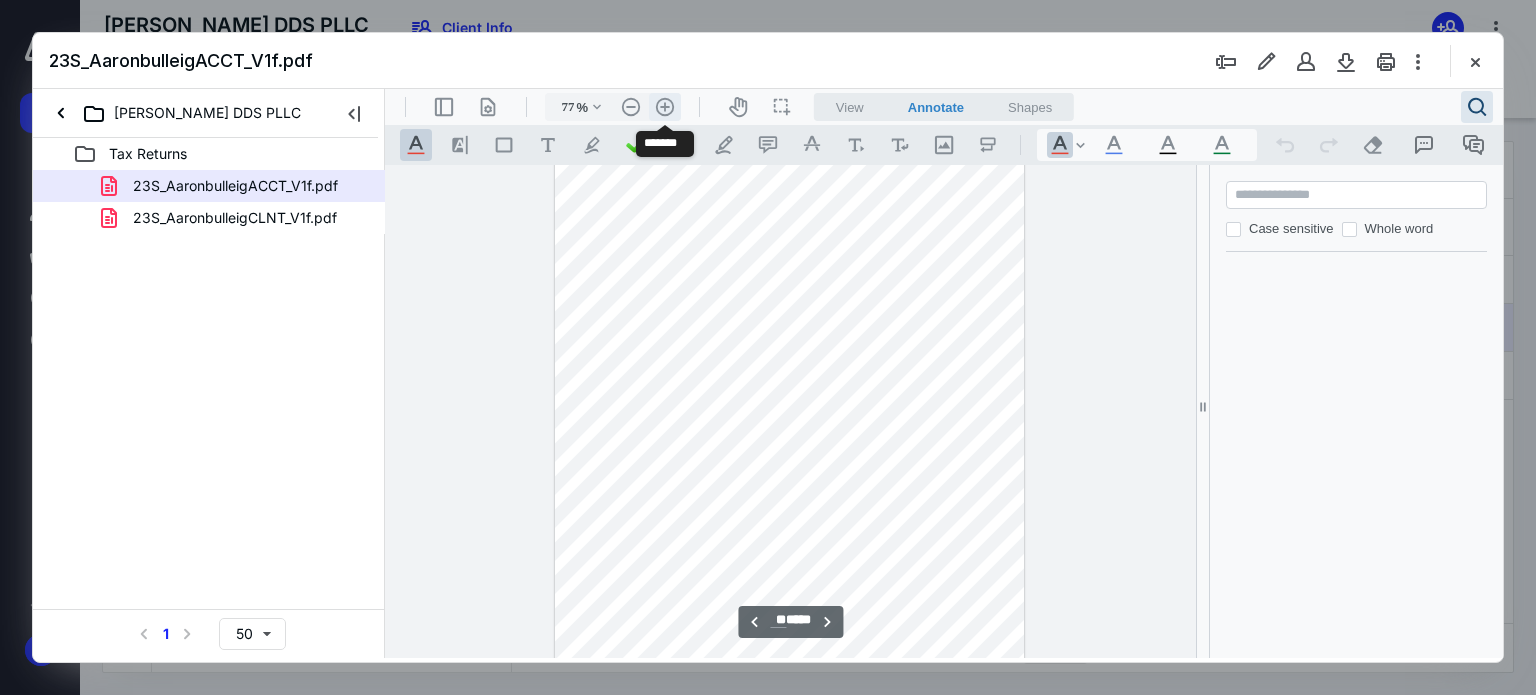 click on ".cls-1{fill:#abb0c4;} icon - header - zoom - in - line" at bounding box center [665, 107] 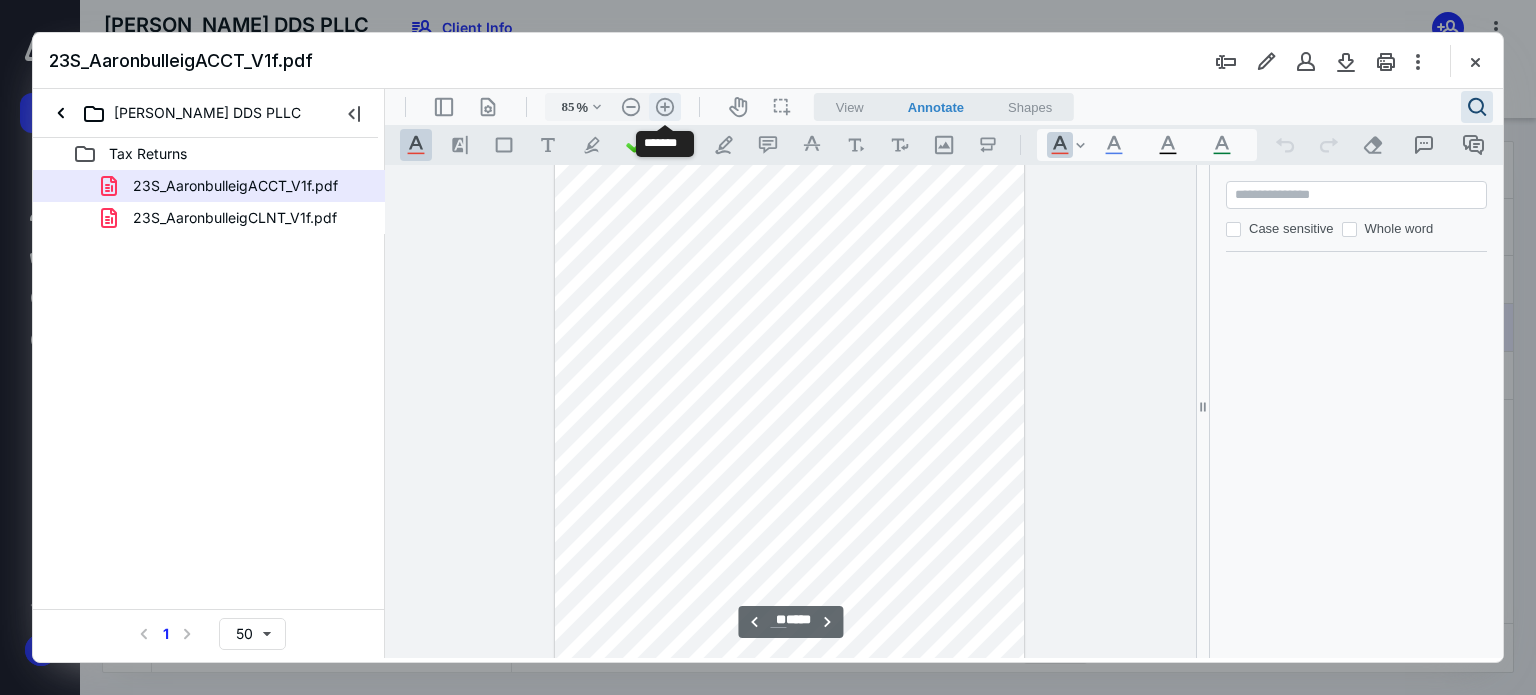 scroll, scrollTop: 7331, scrollLeft: 0, axis: vertical 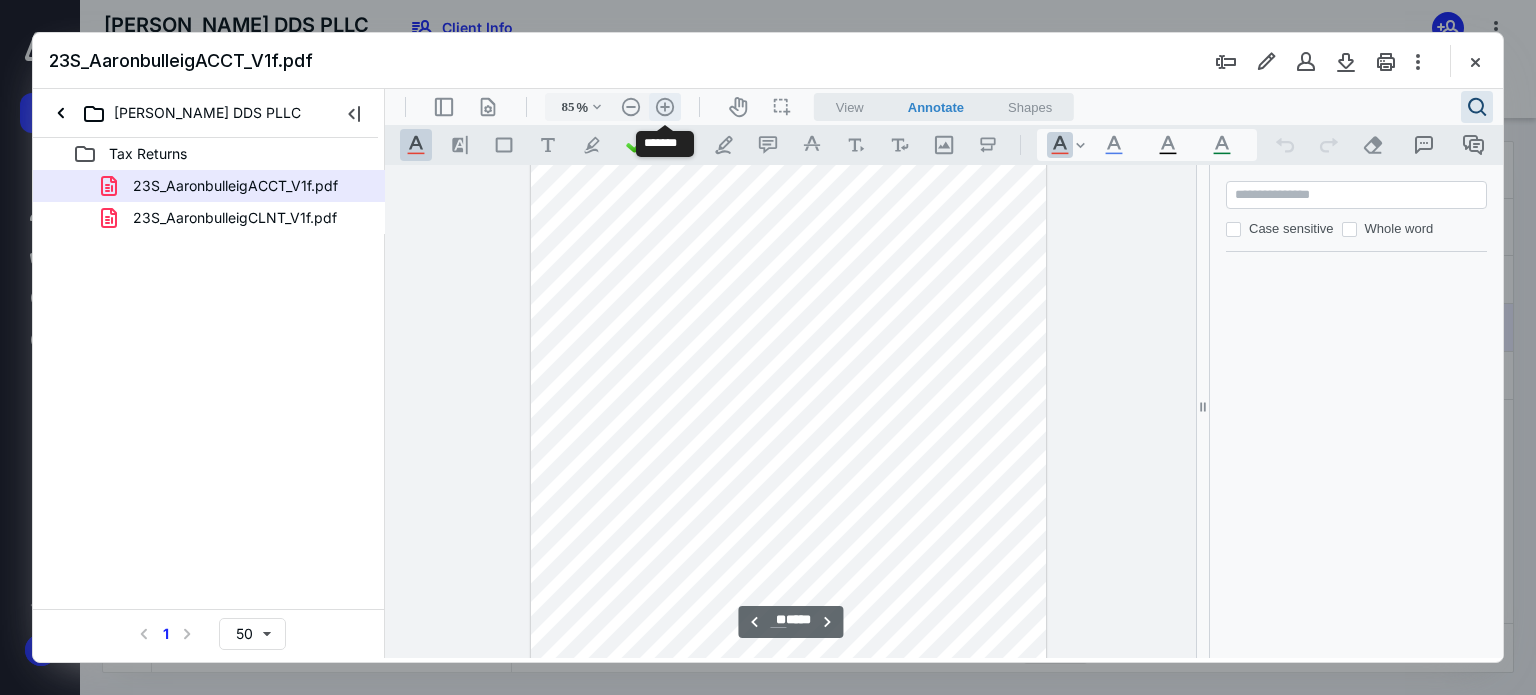 click on ".cls-1{fill:#abb0c4;} icon - header - zoom - in - line" at bounding box center [665, 107] 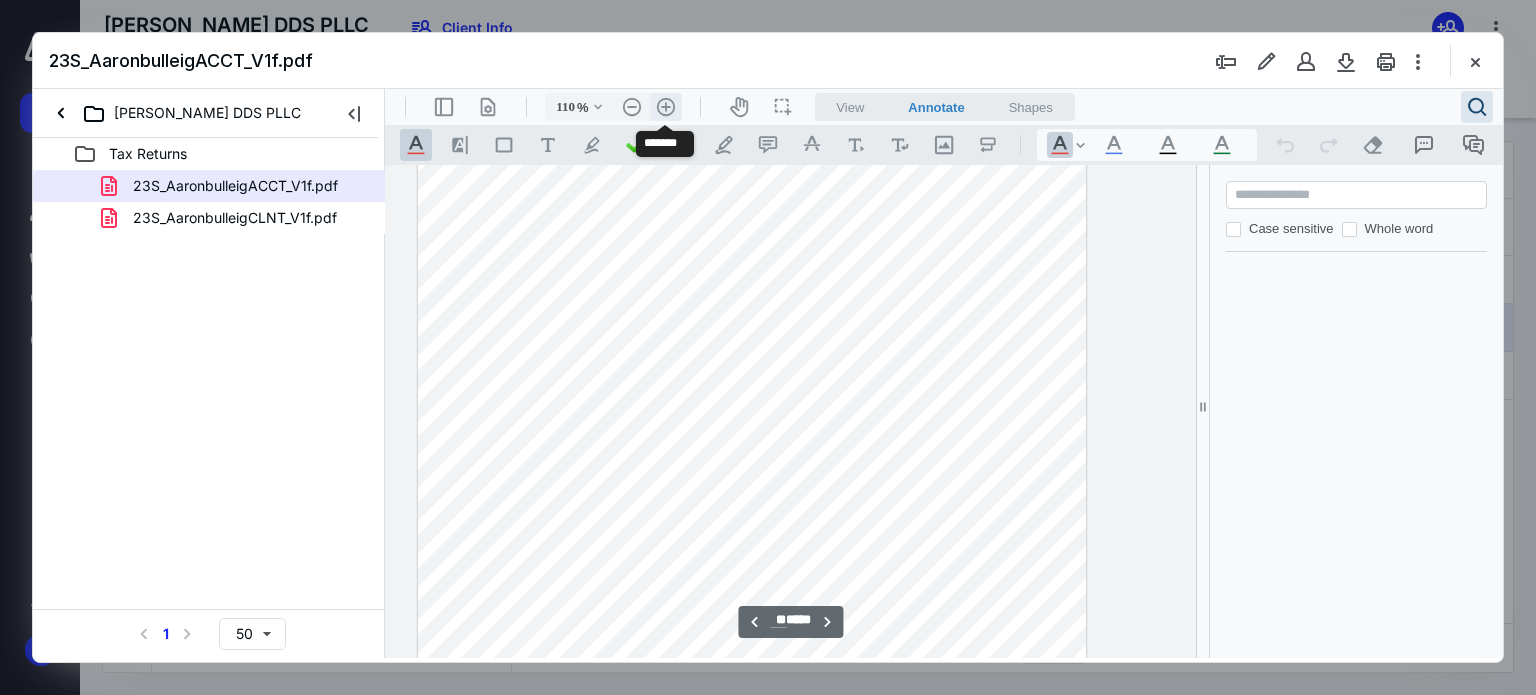click on ".cls-1{fill:#abb0c4;} icon - header - zoom - in - line" at bounding box center (666, 107) 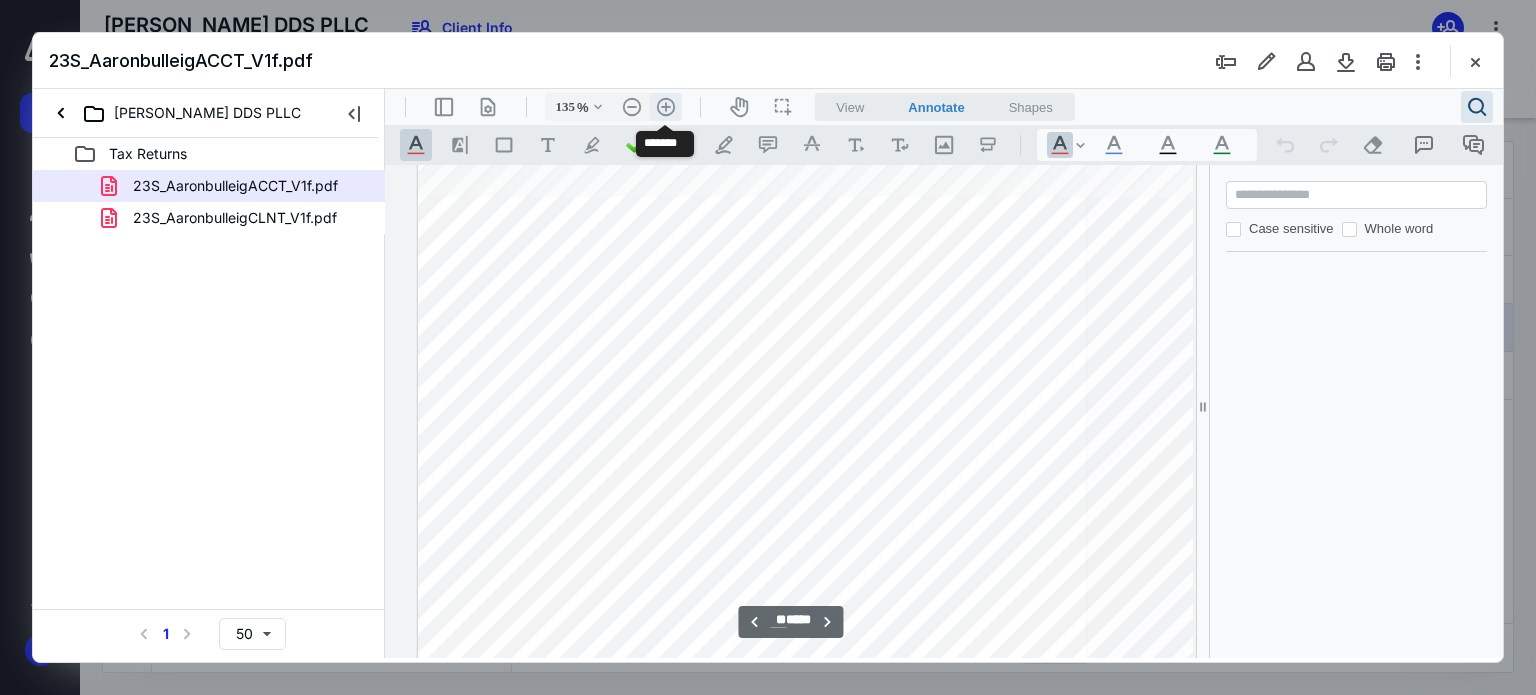click on ".cls-1{fill:#abb0c4;} icon - header - zoom - in - line" at bounding box center [666, 107] 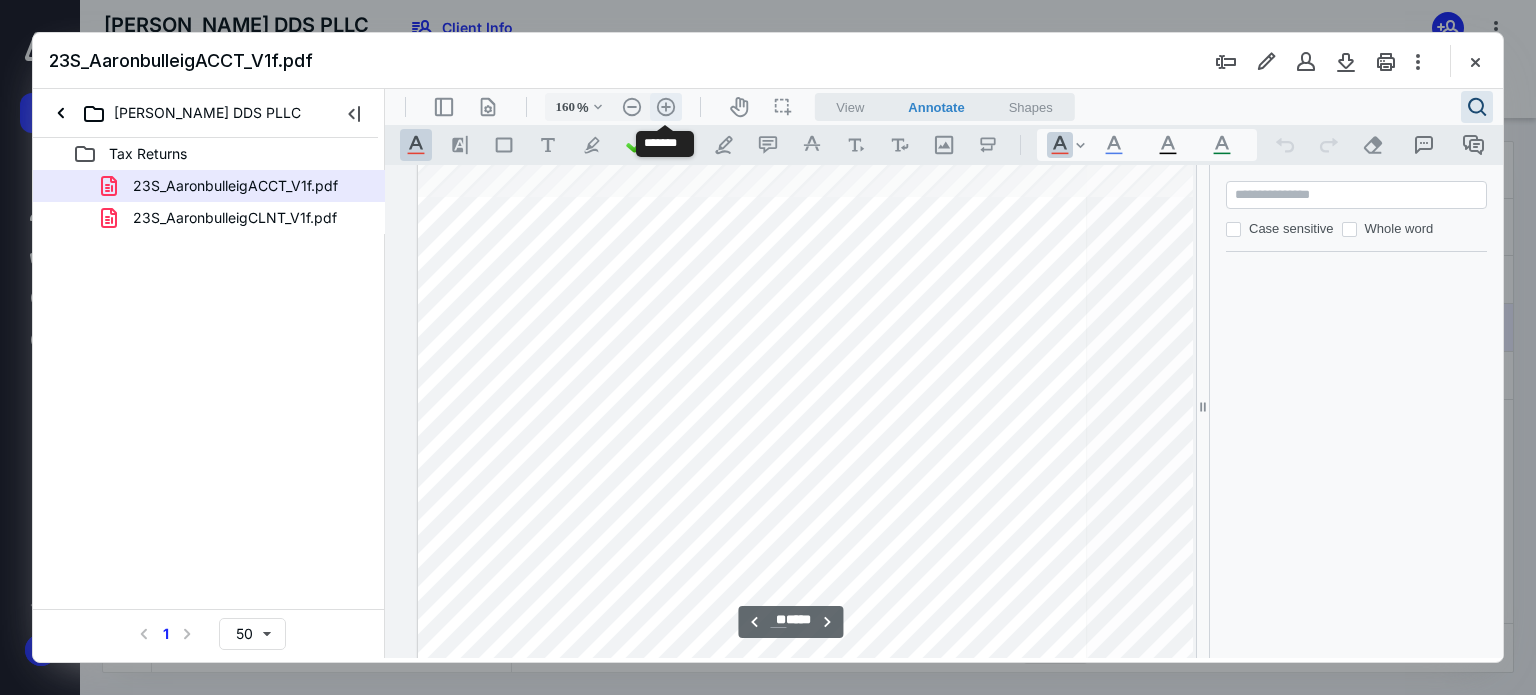 scroll, scrollTop: 14041, scrollLeft: 371, axis: both 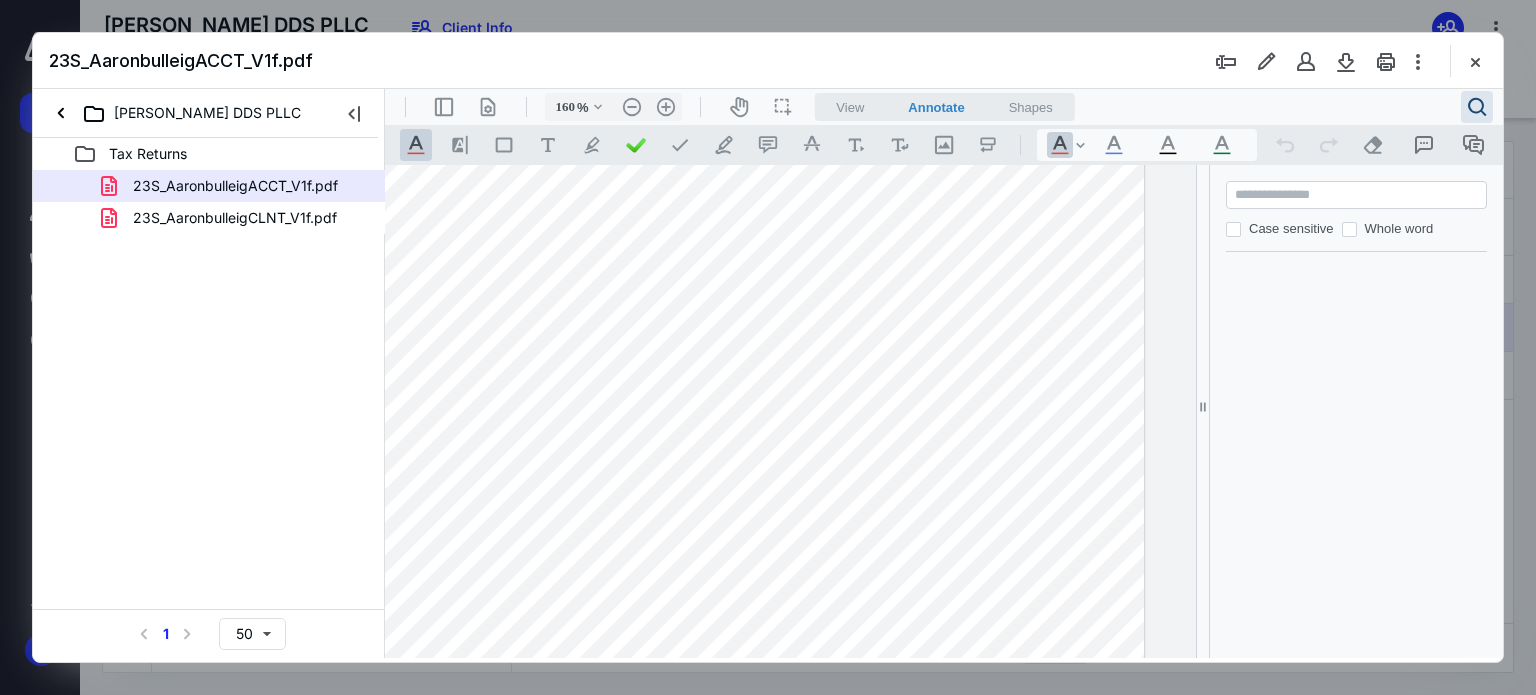 click on "**********" at bounding box center (1203, 411) 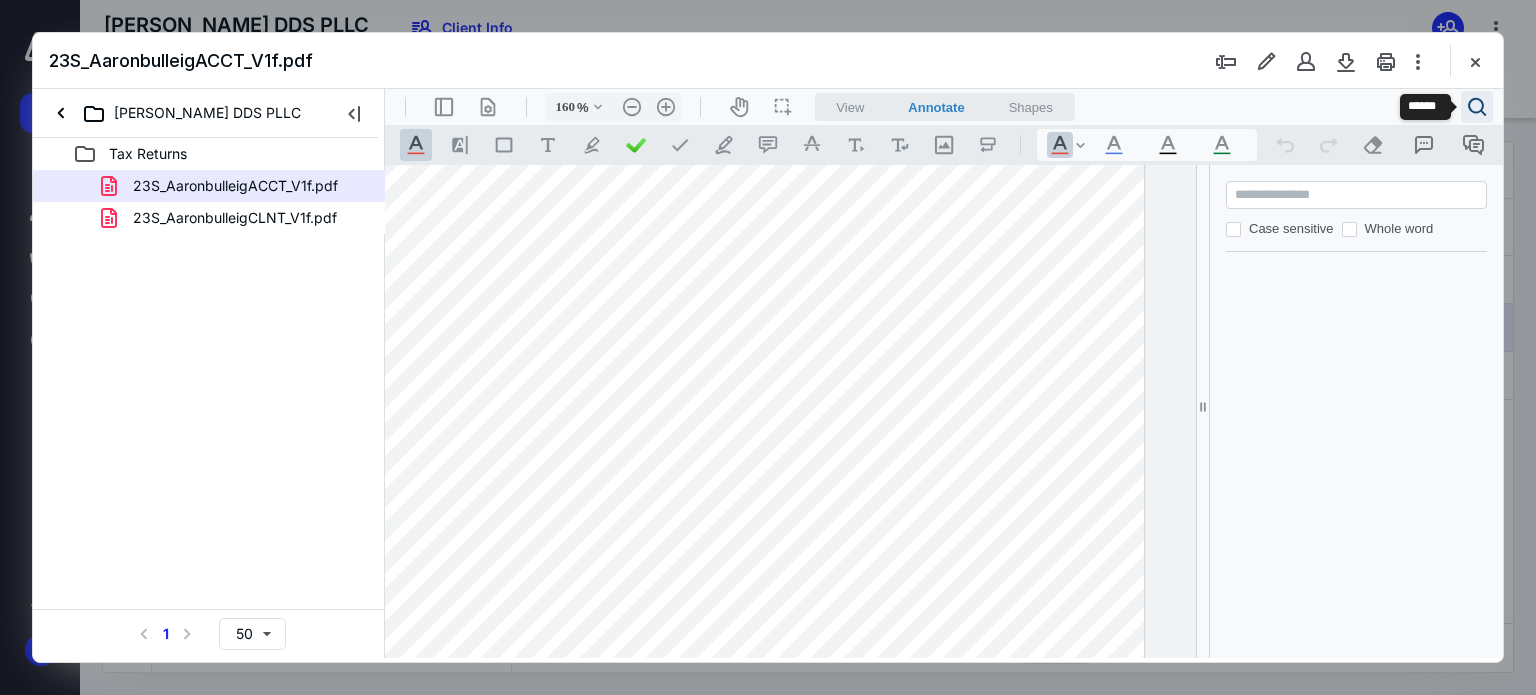 click on ".cls-1{fill:#abb0c4;} icon - header - search" at bounding box center (1477, 107) 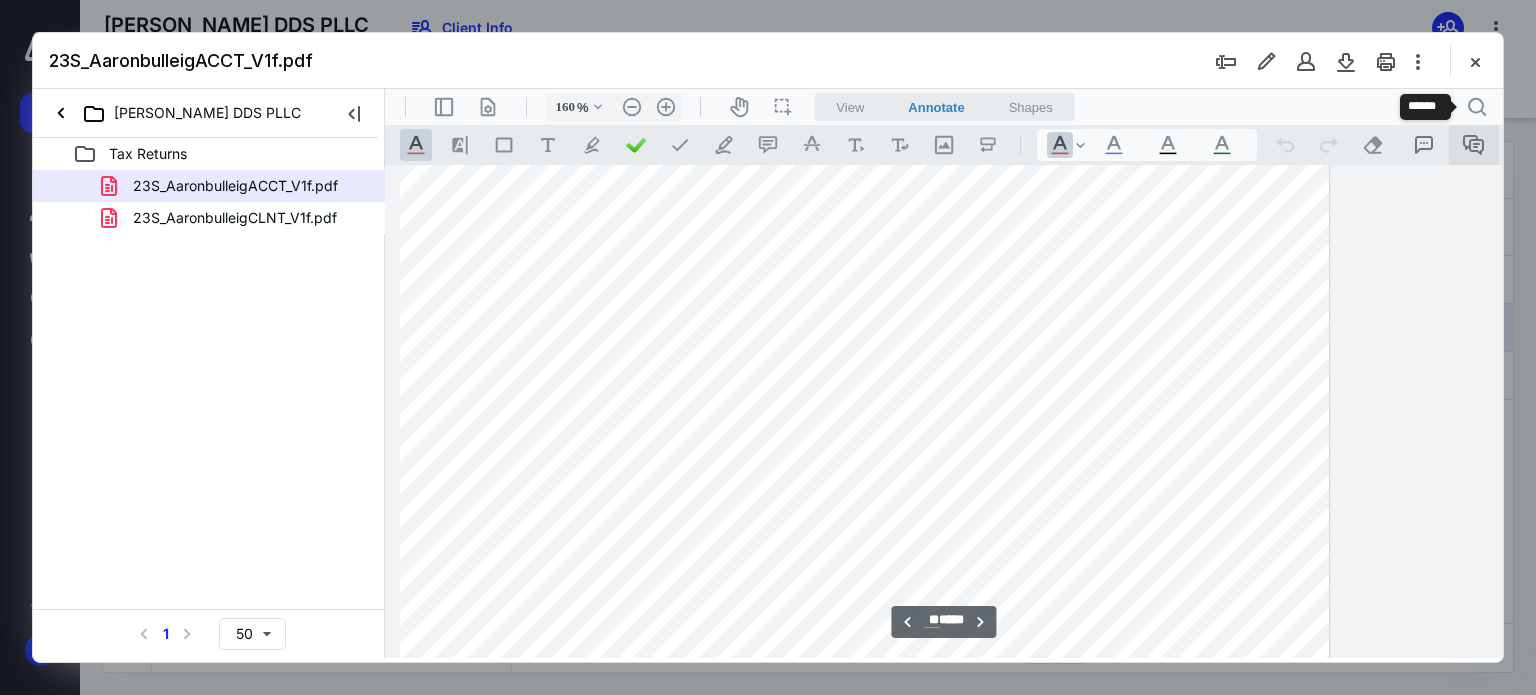 scroll, scrollTop: 14041, scrollLeft: 176, axis: both 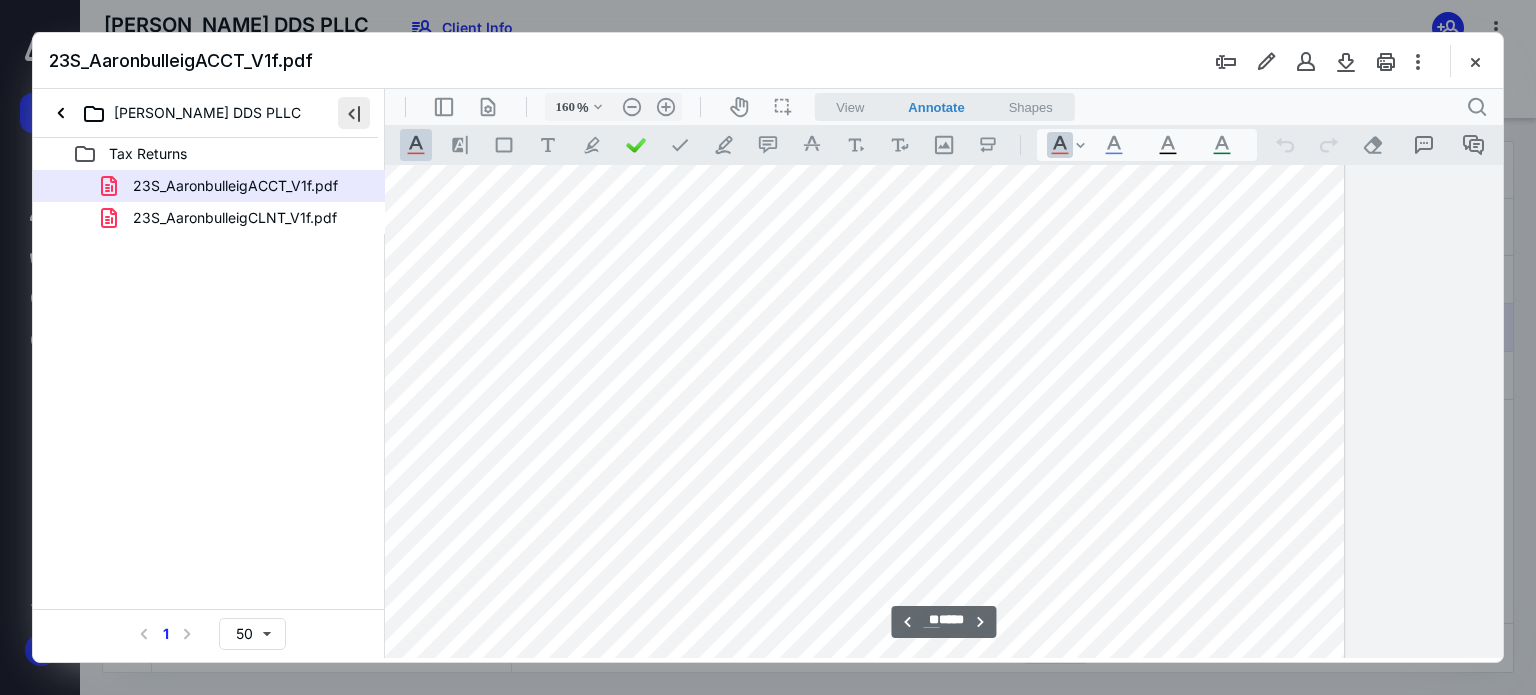 click at bounding box center [354, 113] 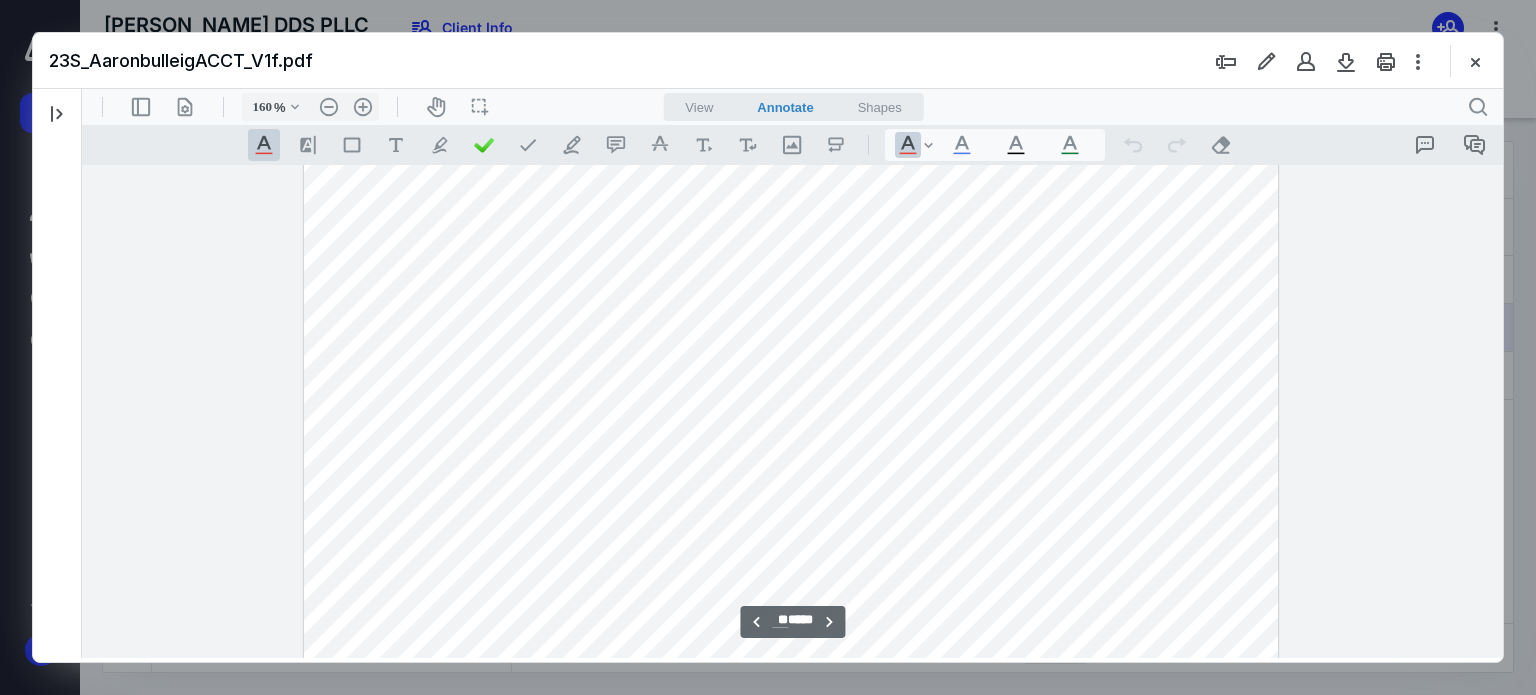 scroll, scrollTop: 19152, scrollLeft: 0, axis: vertical 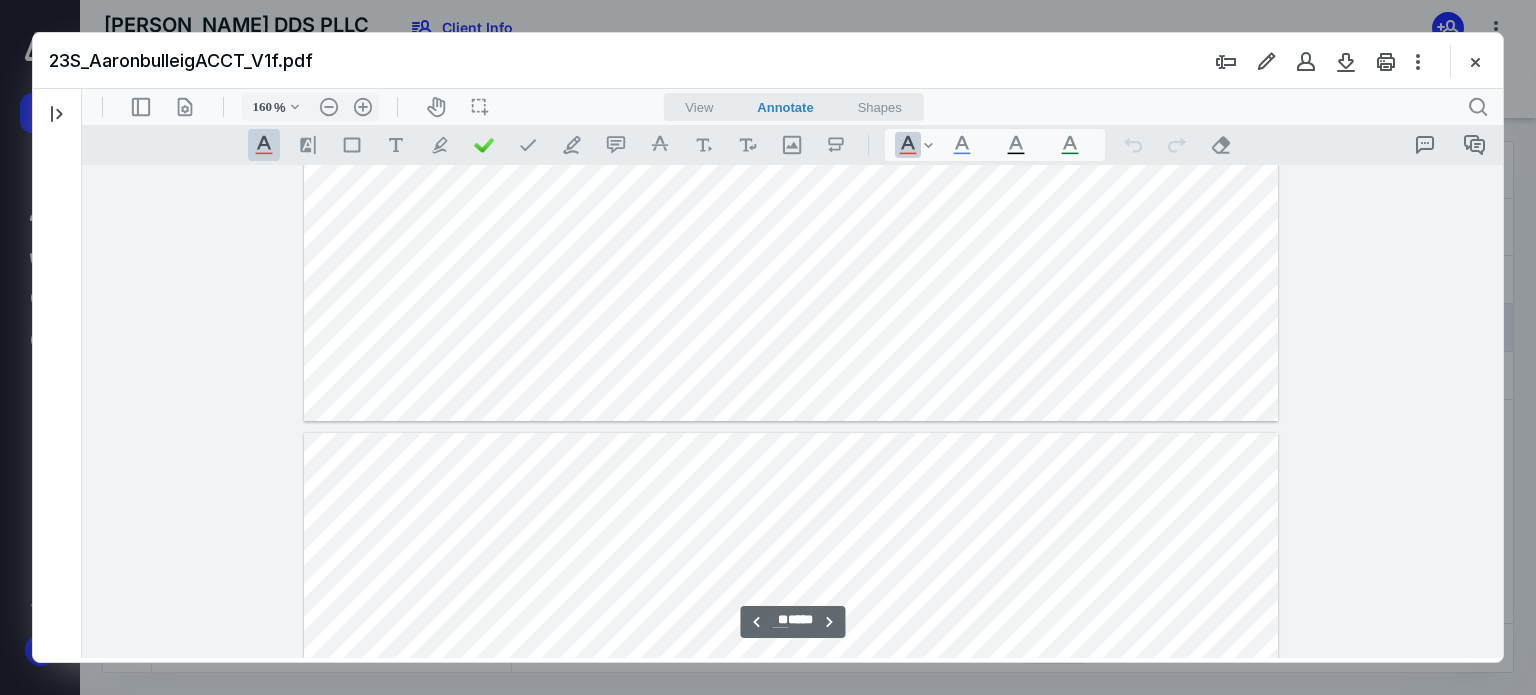 type on "**" 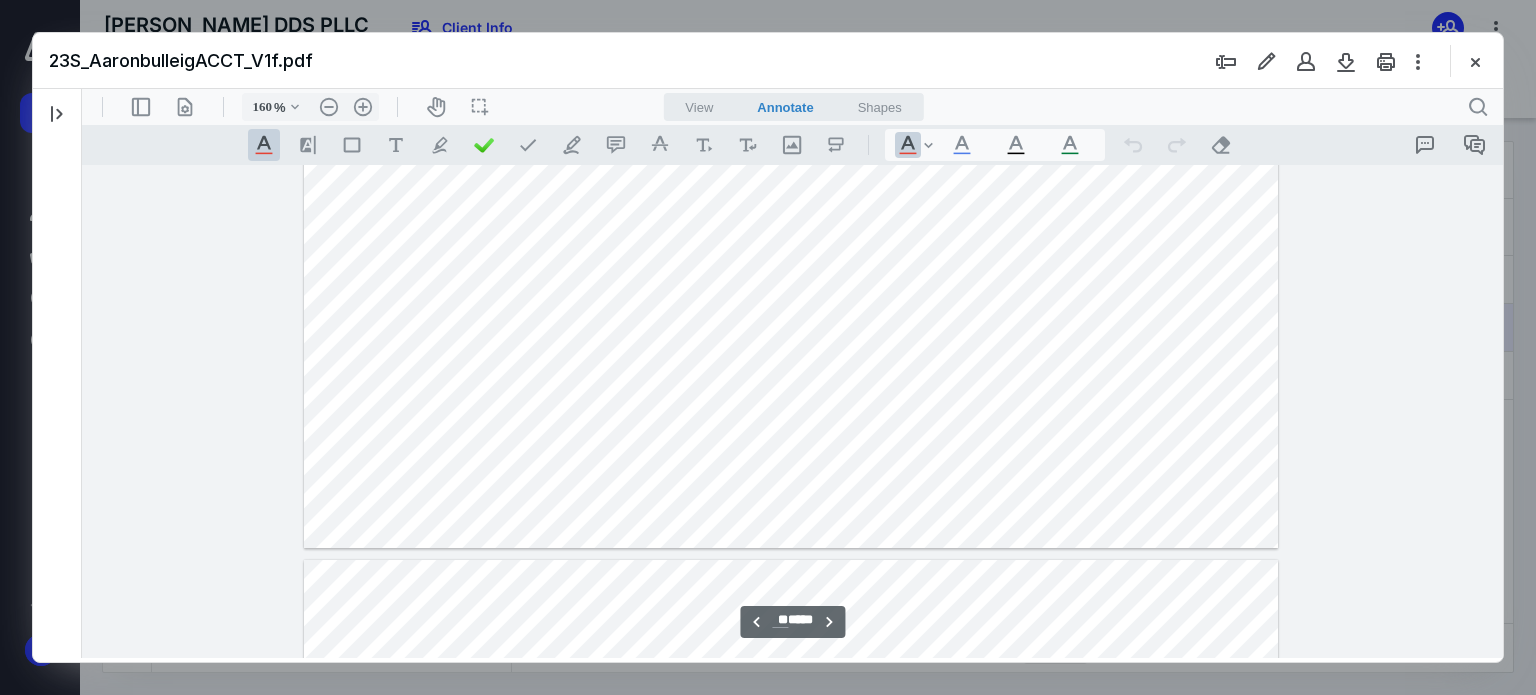 scroll, scrollTop: 19672, scrollLeft: 0, axis: vertical 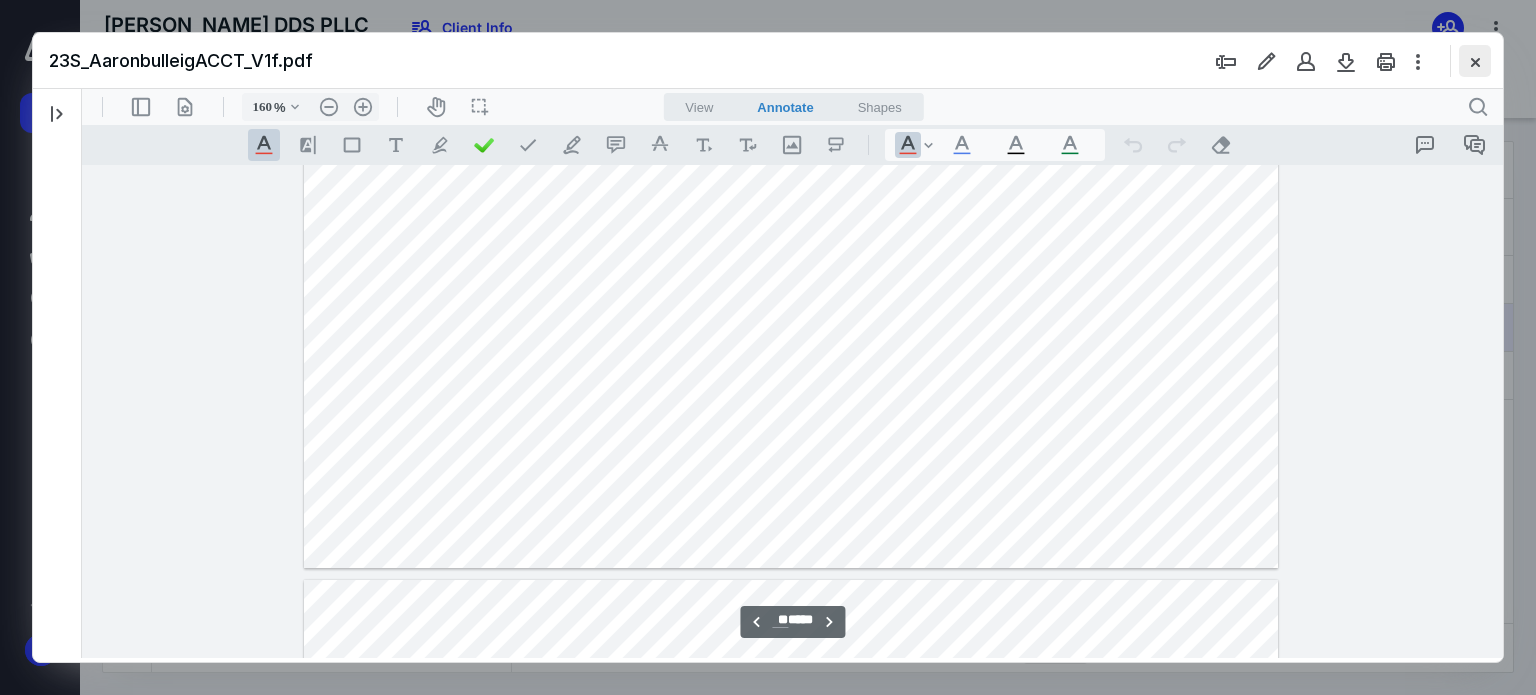click at bounding box center [1475, 61] 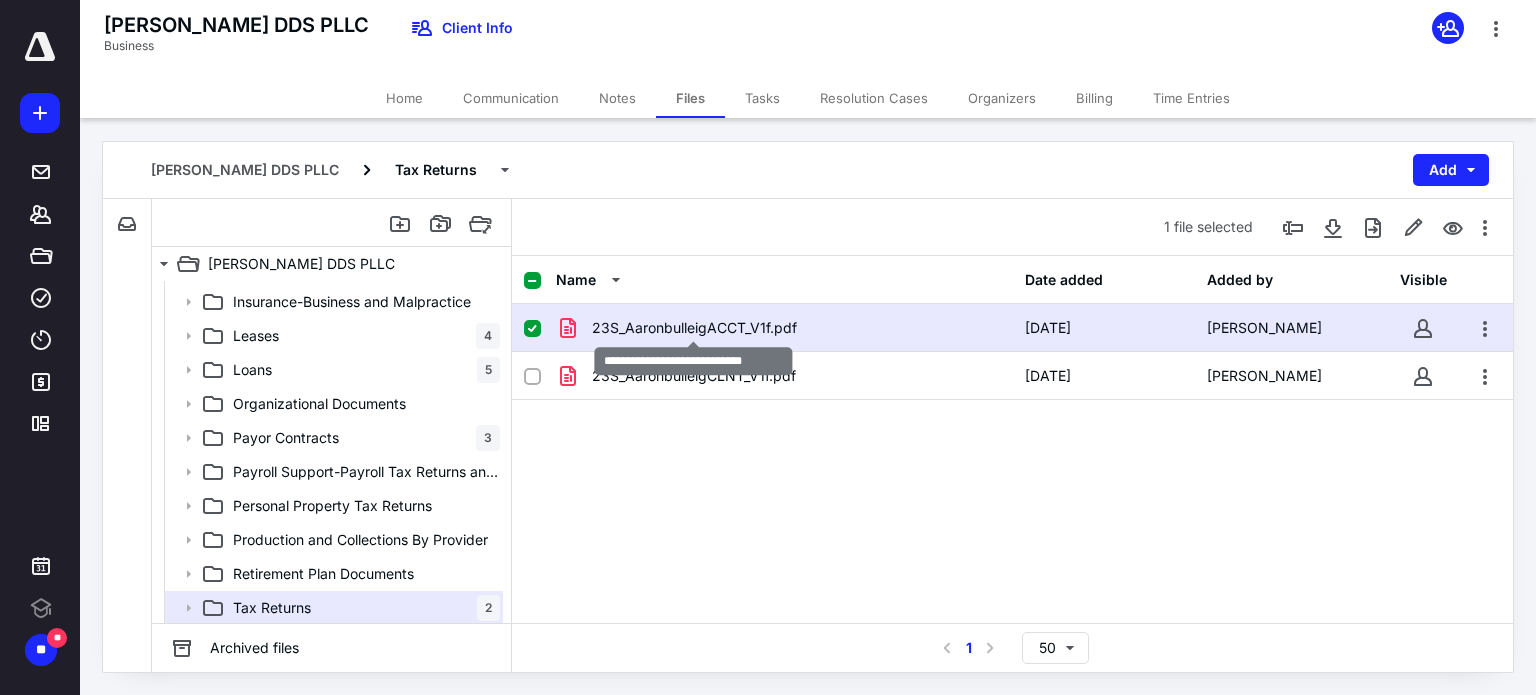 click on "23S_AaronbulleigACCT_V1f.pdf" at bounding box center [694, 328] 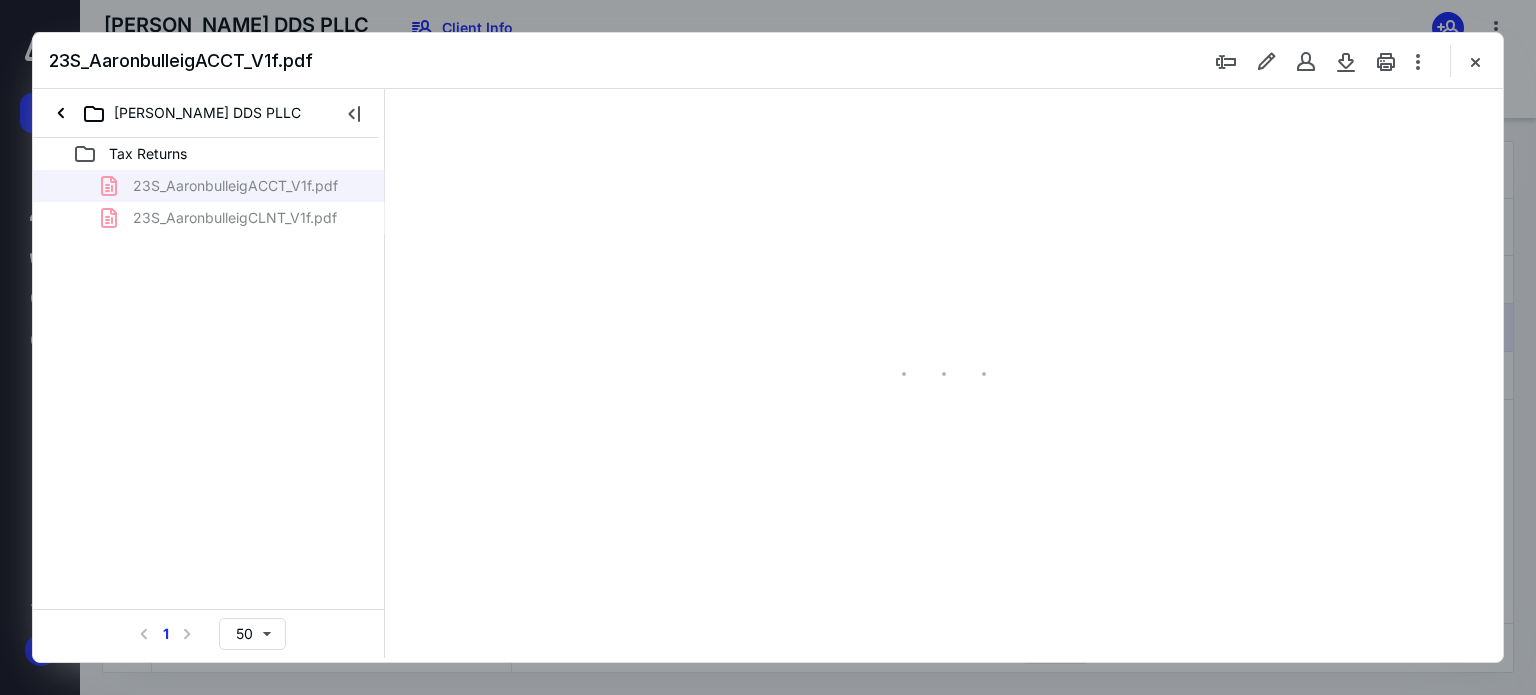 scroll, scrollTop: 0, scrollLeft: 0, axis: both 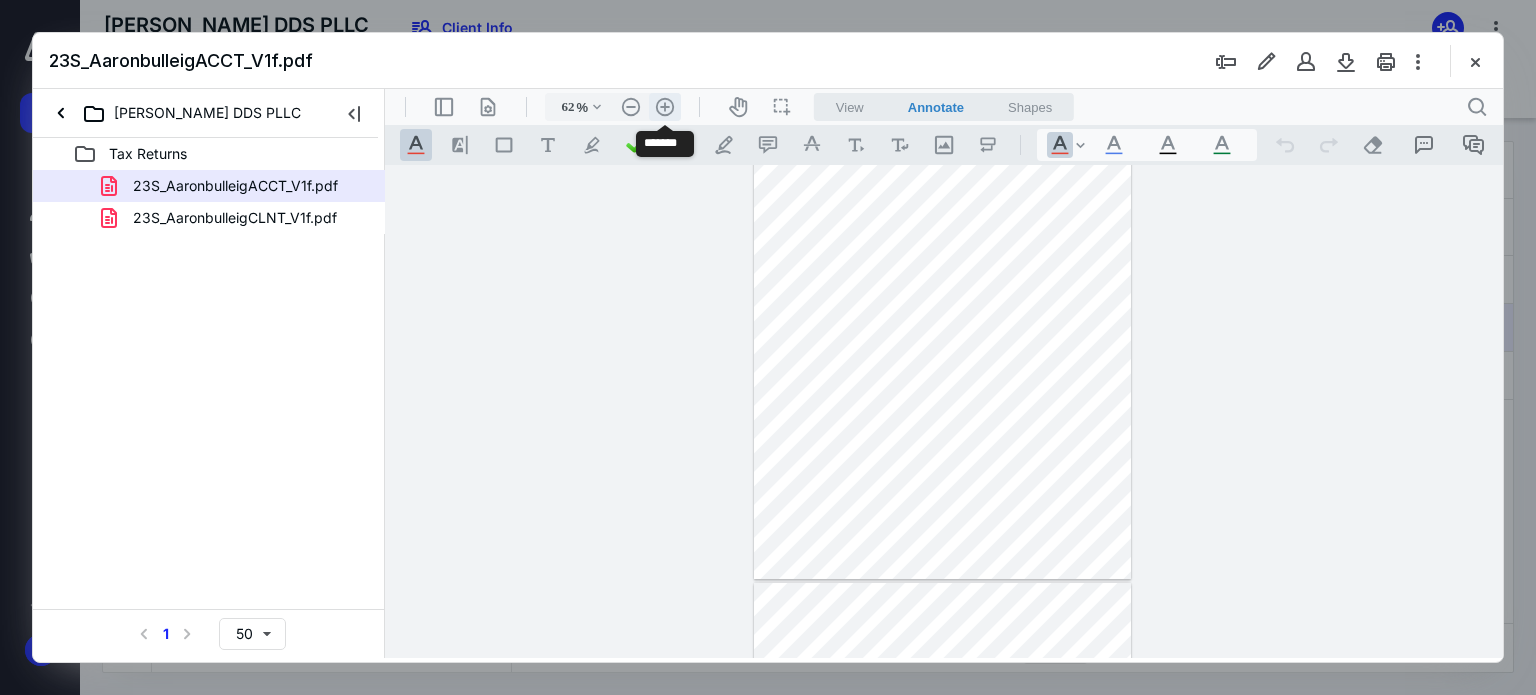 click on ".cls-1{fill:#abb0c4;} icon - header - zoom - in - line" at bounding box center (665, 107) 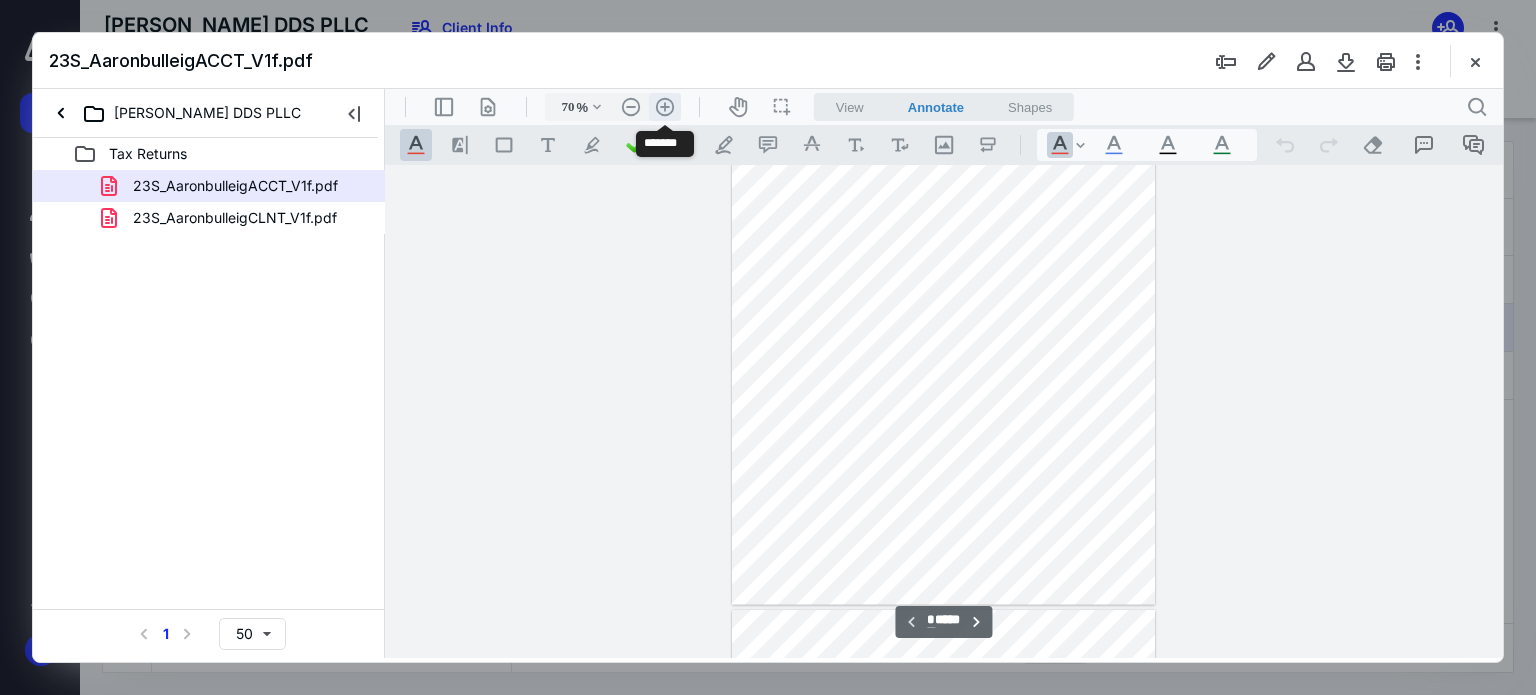 click on ".cls-1{fill:#abb0c4;} icon - header - zoom - in - line" at bounding box center [665, 107] 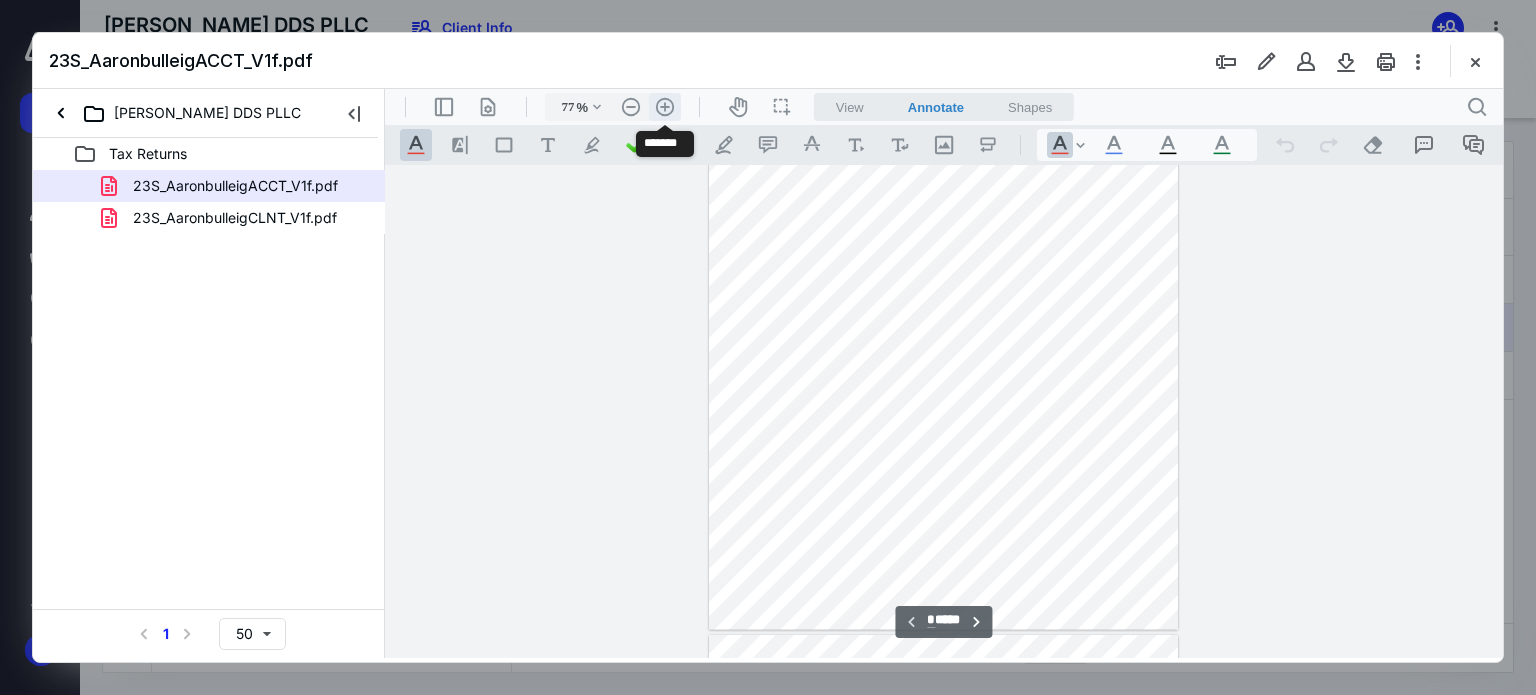 click on ".cls-1{fill:#abb0c4;} icon - header - zoom - in - line" at bounding box center (665, 107) 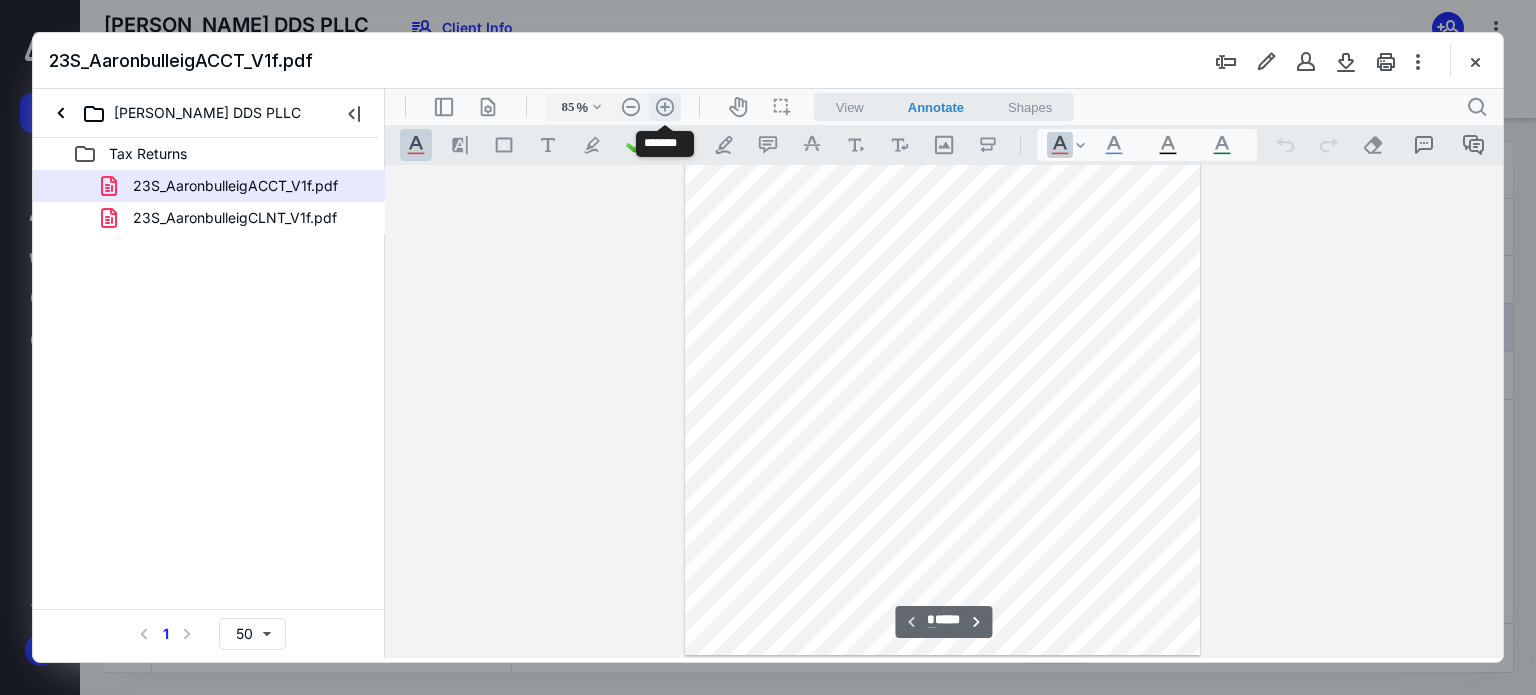 click on ".cls-1{fill:#abb0c4;} icon - header - zoom - in - line" at bounding box center (665, 107) 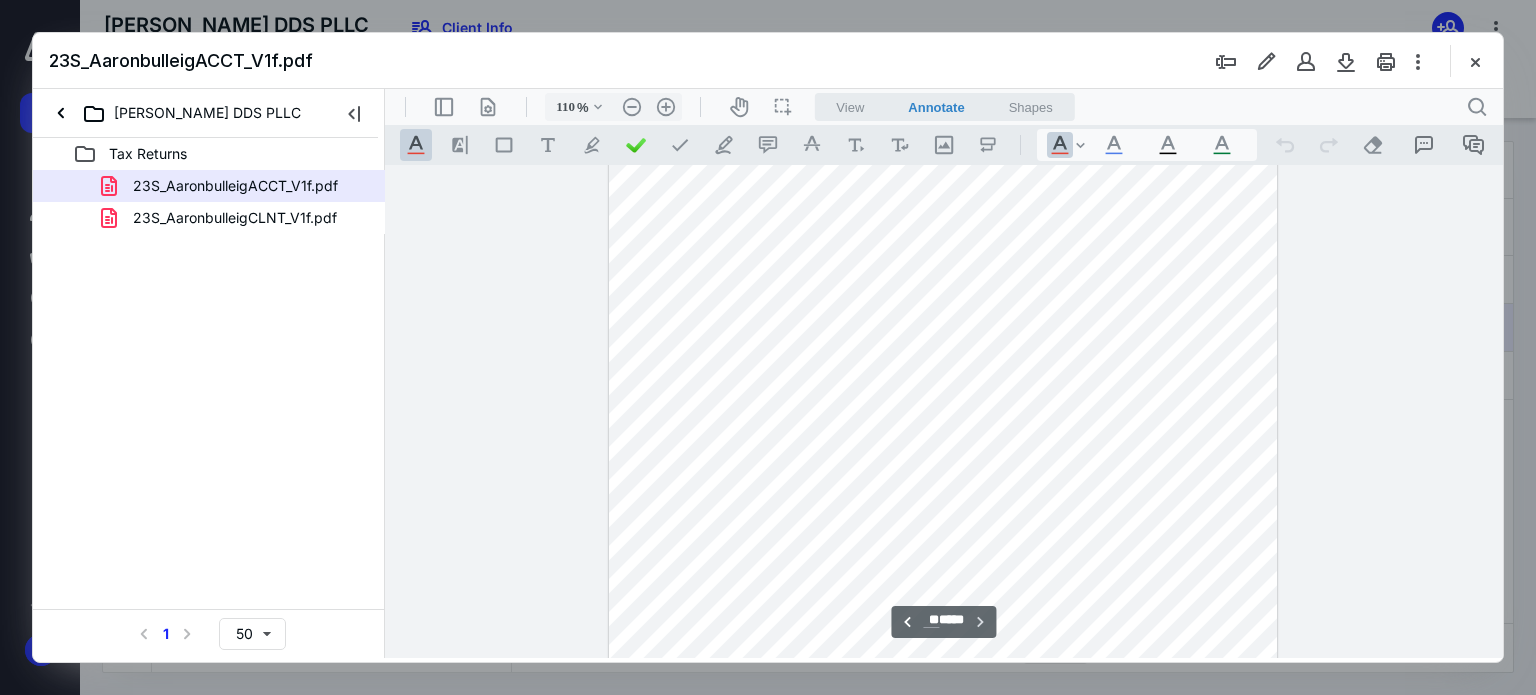 scroll, scrollTop: 26260, scrollLeft: 0, axis: vertical 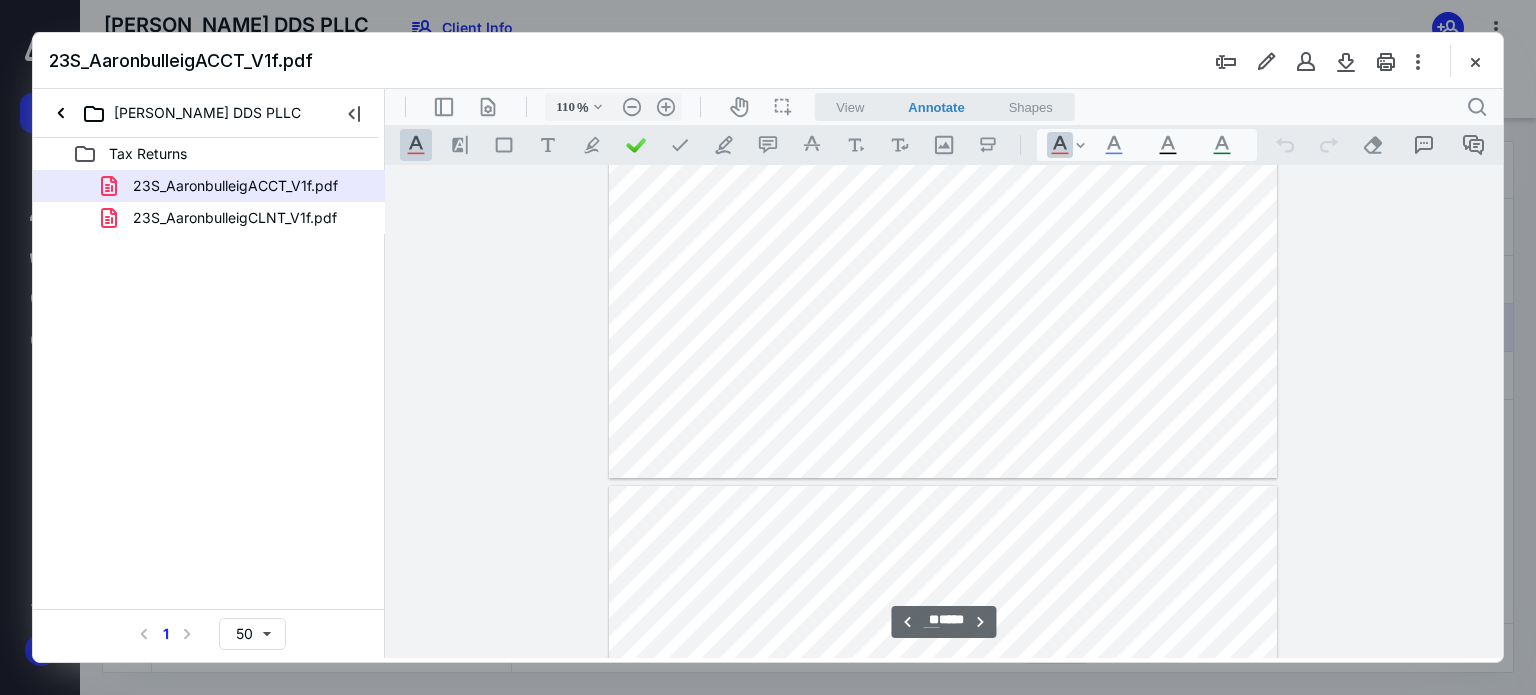 type on "**" 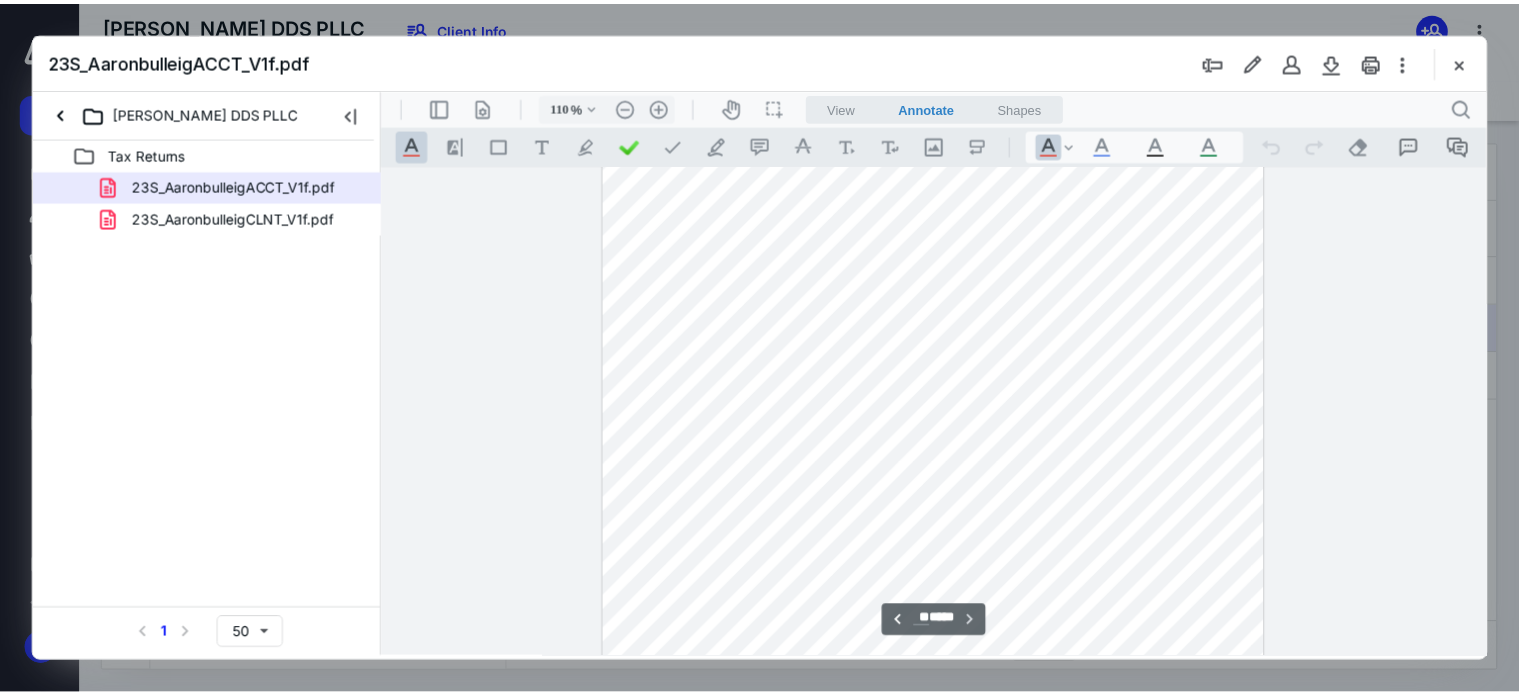 scroll, scrollTop: 26124, scrollLeft: 0, axis: vertical 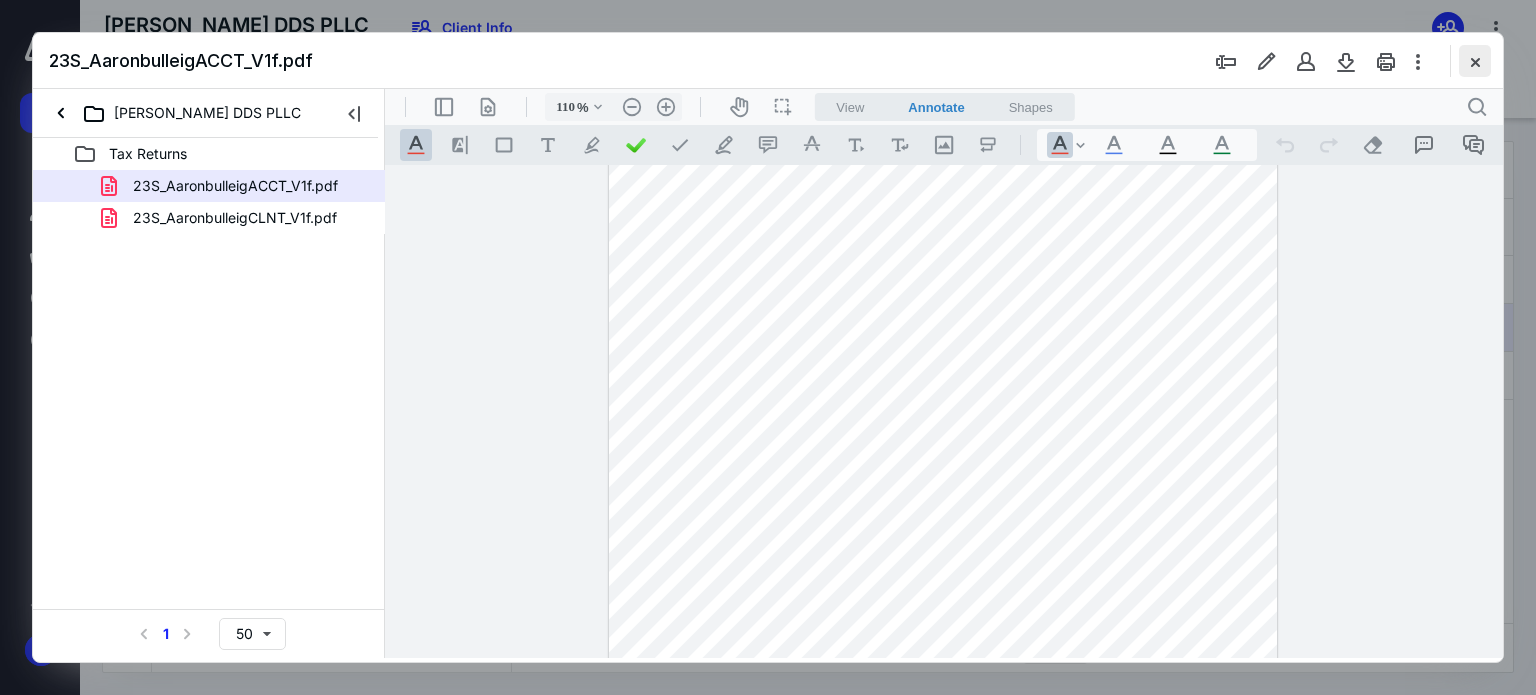 click at bounding box center [1475, 61] 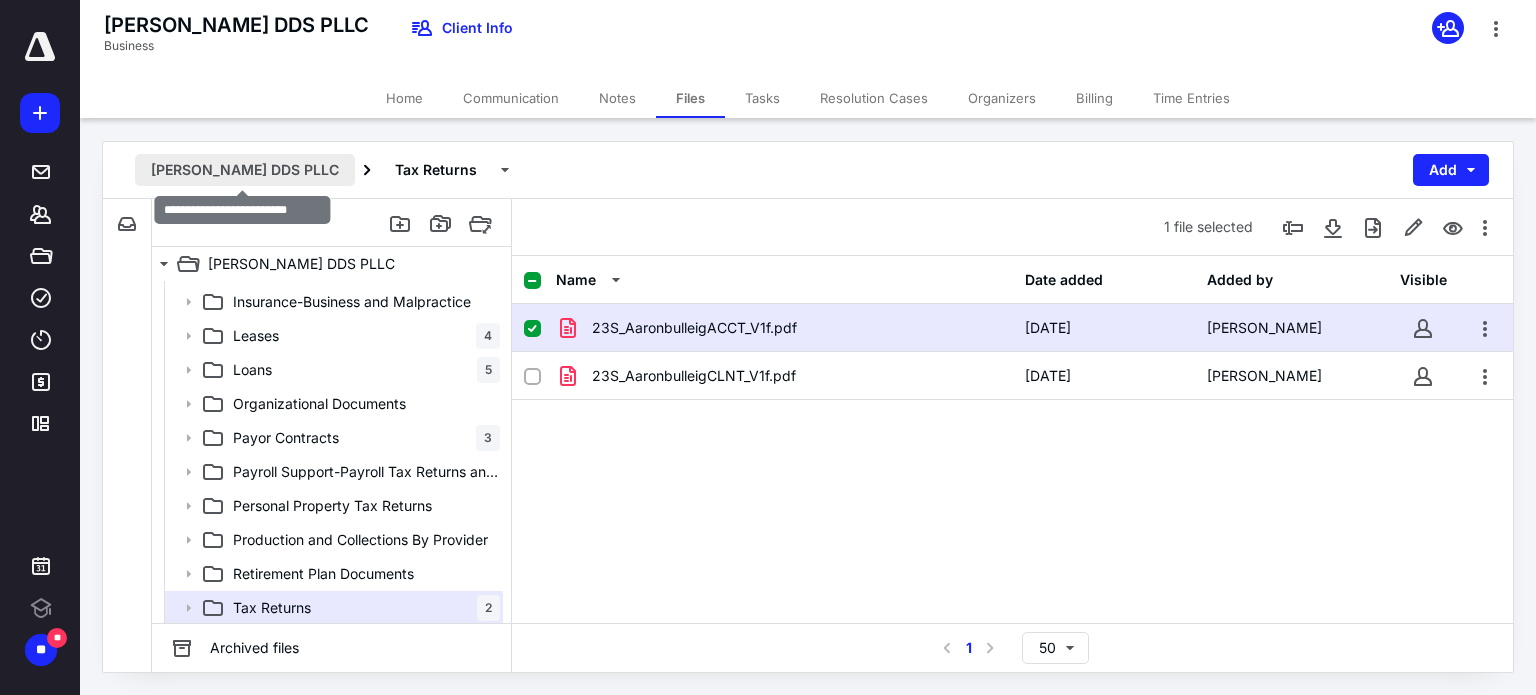 click on "Aaron B Bulleigh DDS PLLC" at bounding box center (245, 170) 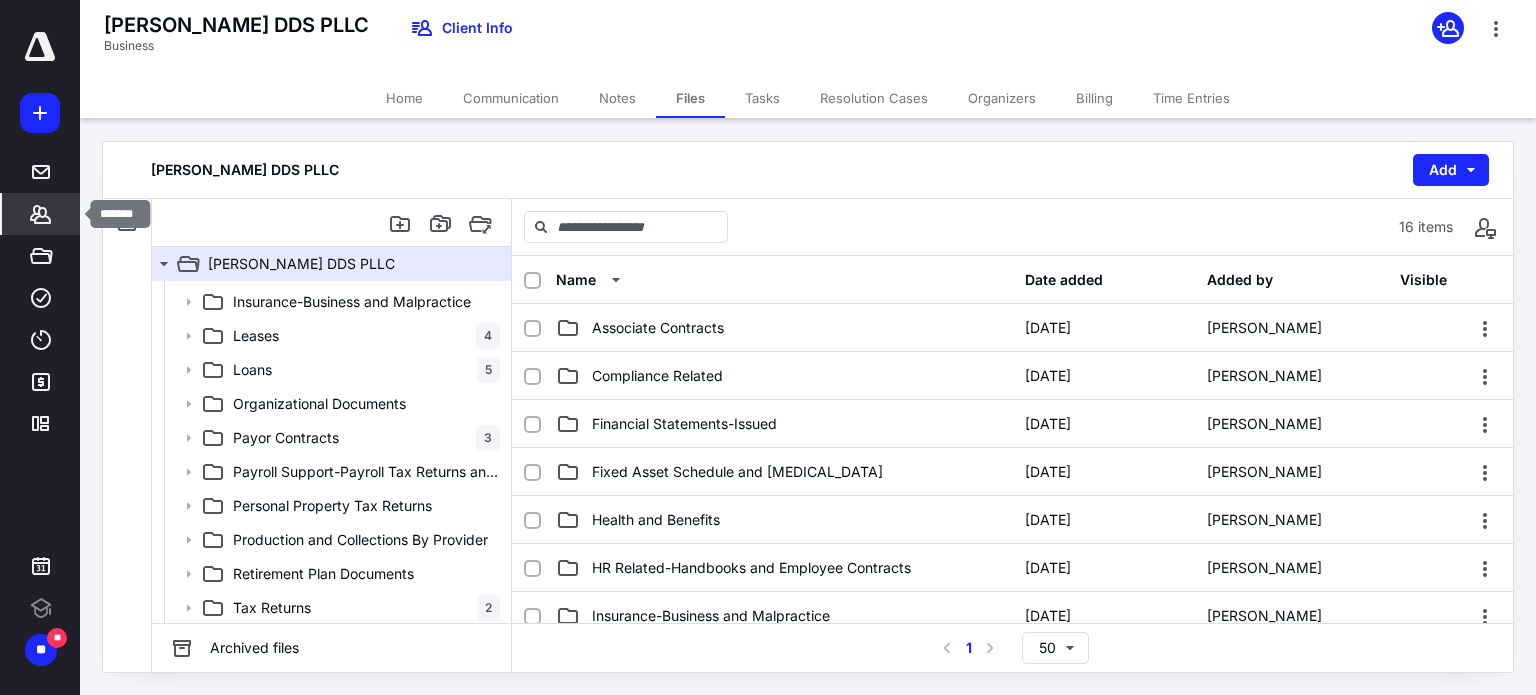 click on "*******" at bounding box center (41, 214) 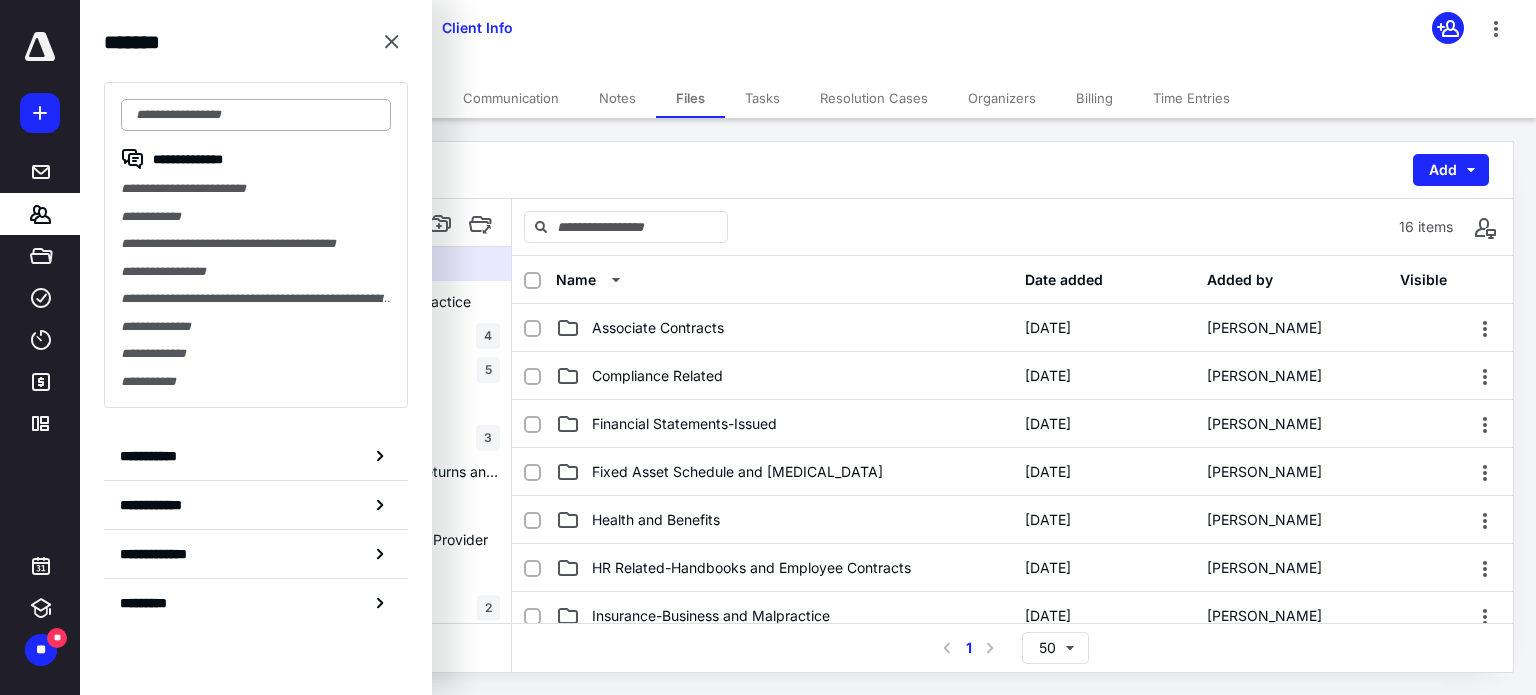 click at bounding box center (256, 115) 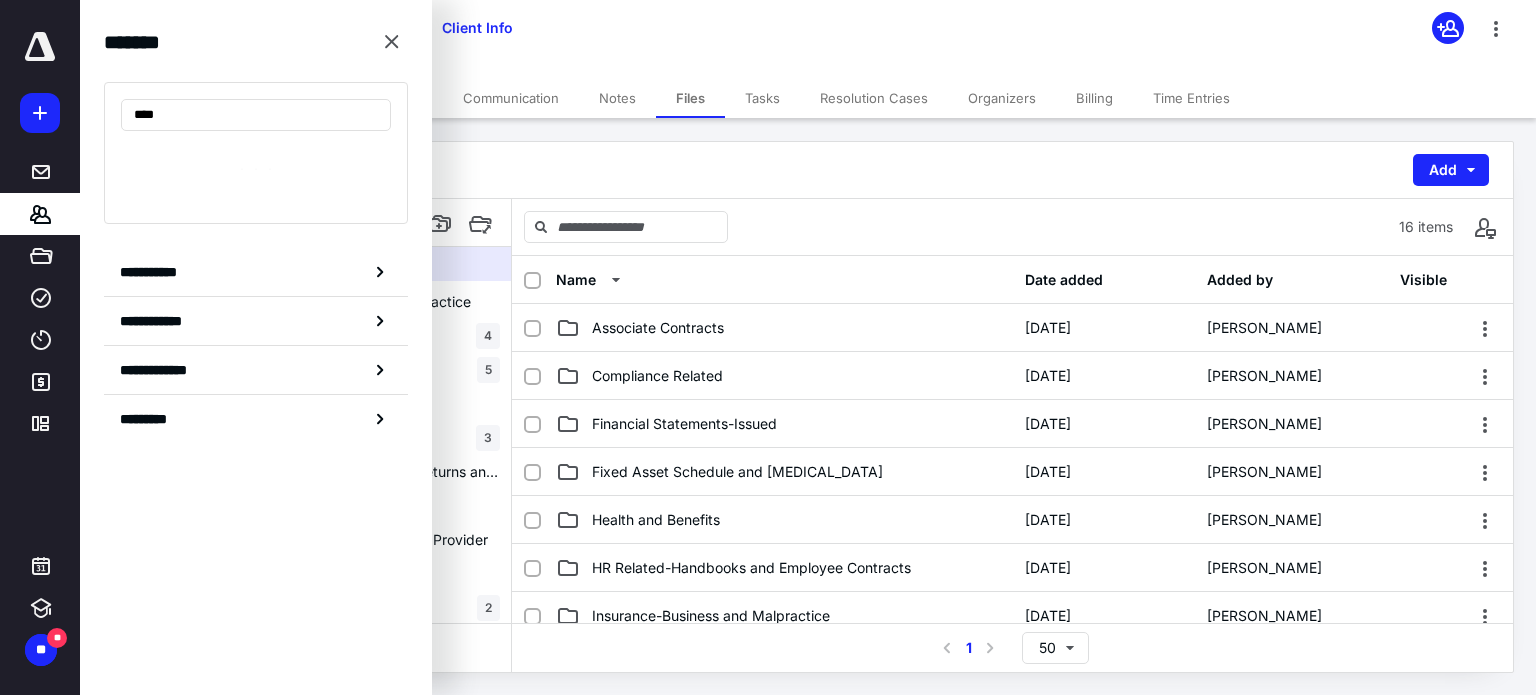 type on "****" 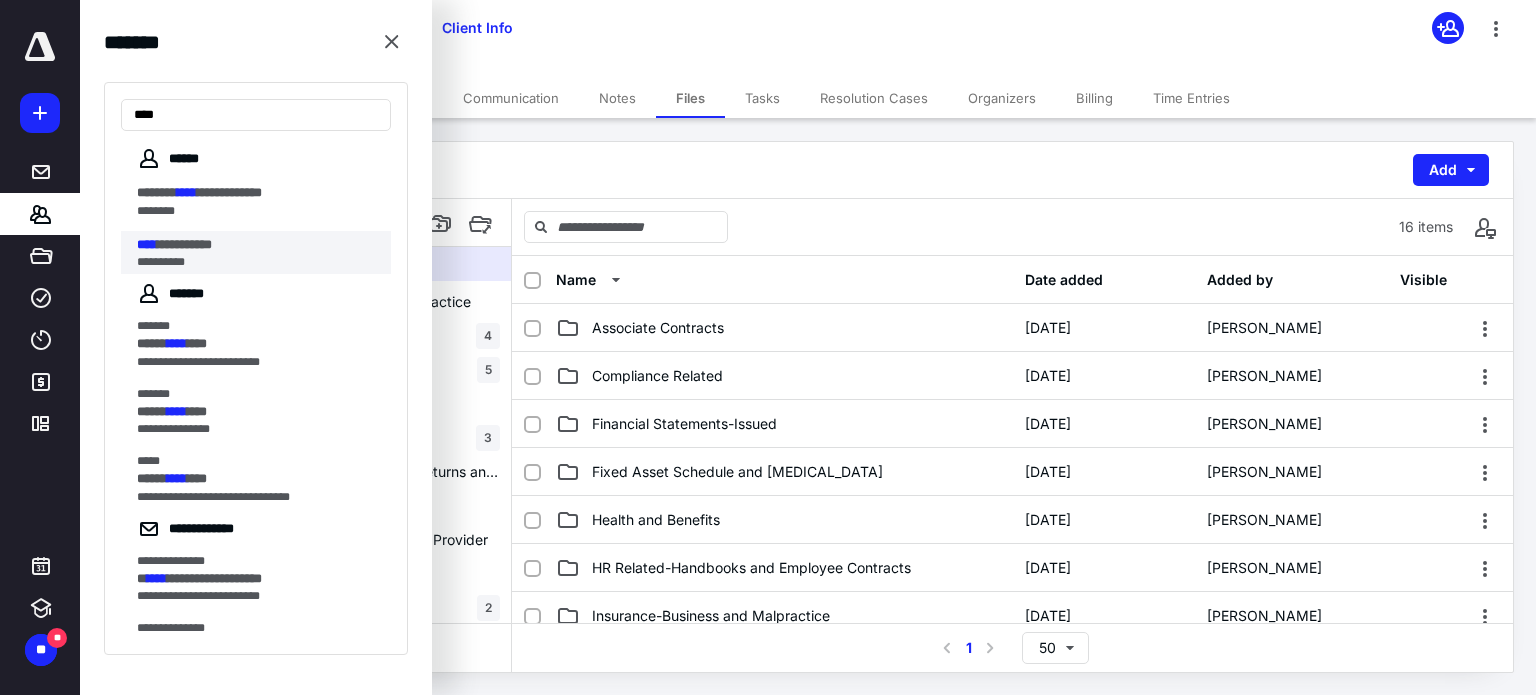 click on "**********" at bounding box center [184, 244] 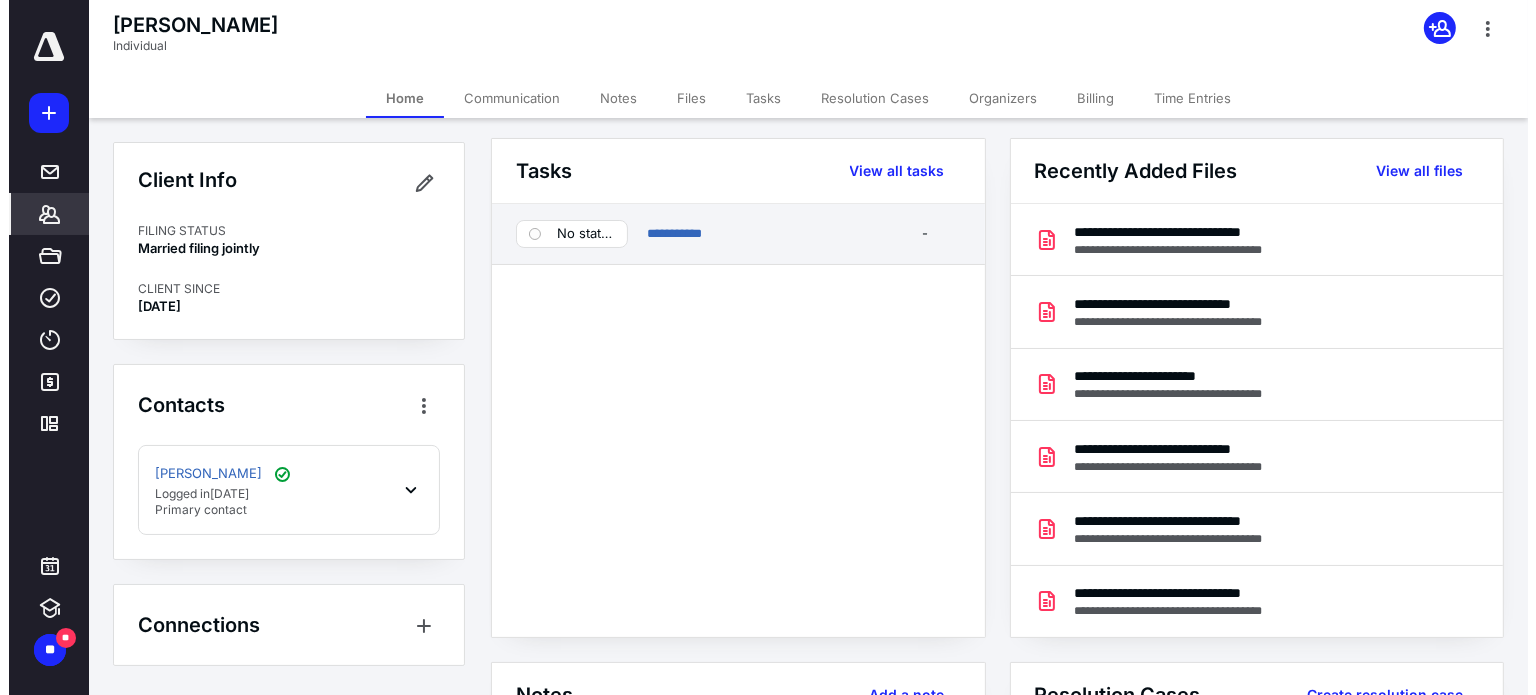 scroll, scrollTop: 0, scrollLeft: 0, axis: both 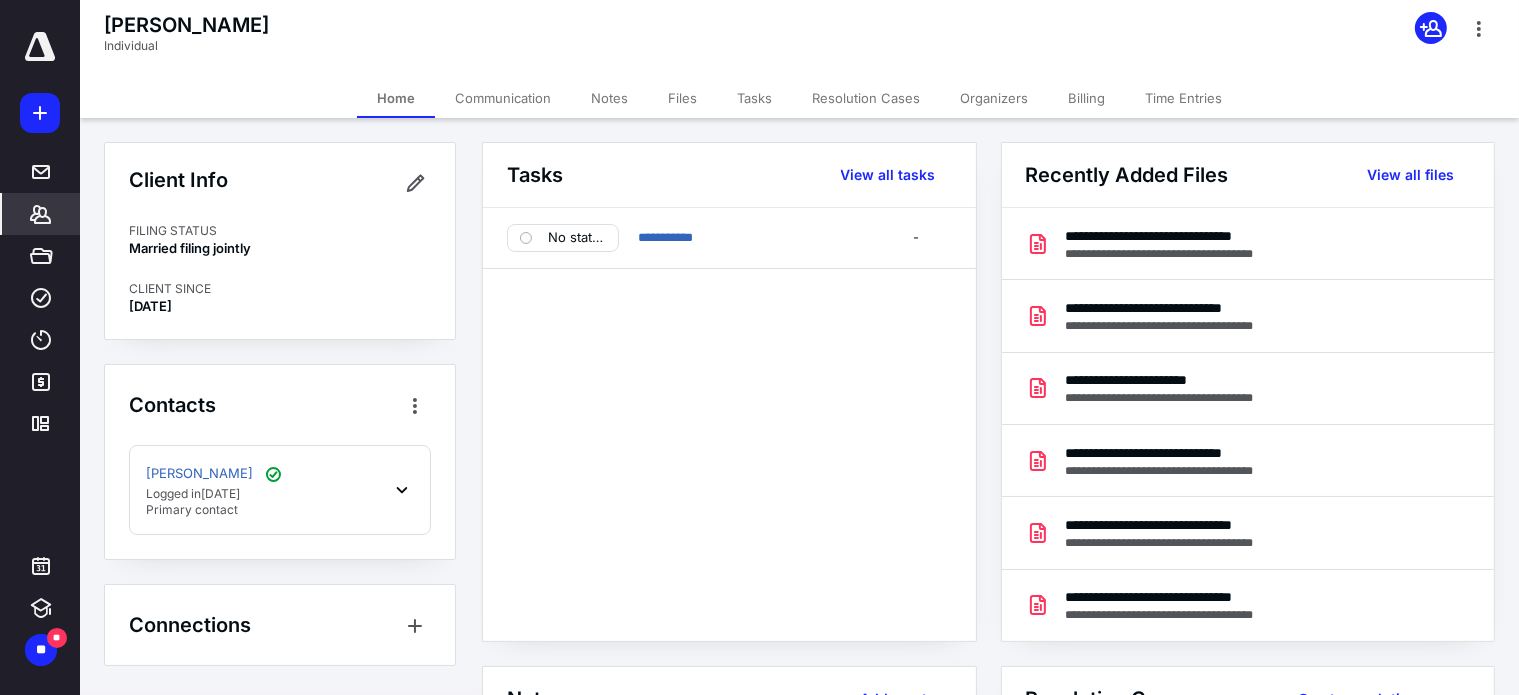 click on "Files" at bounding box center (682, 98) 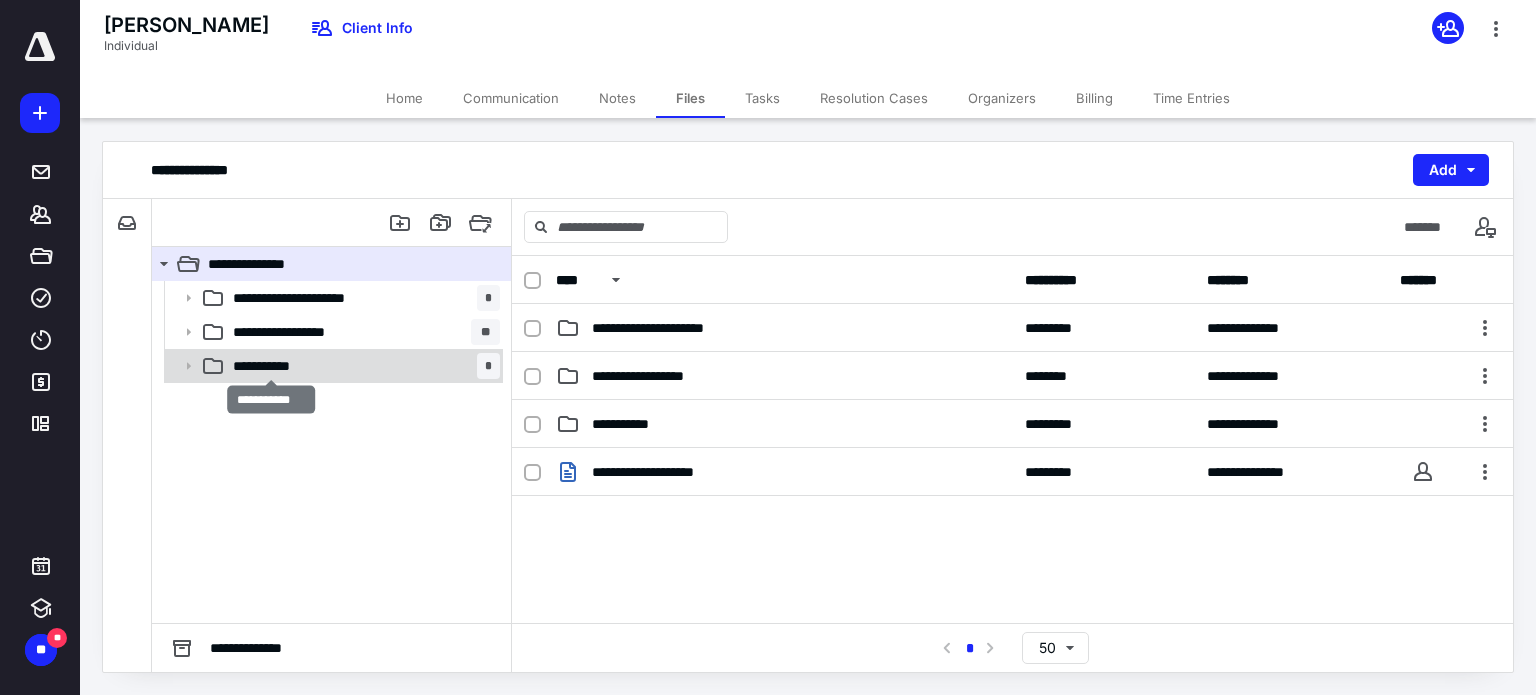 click on "**********" at bounding box center [272, 366] 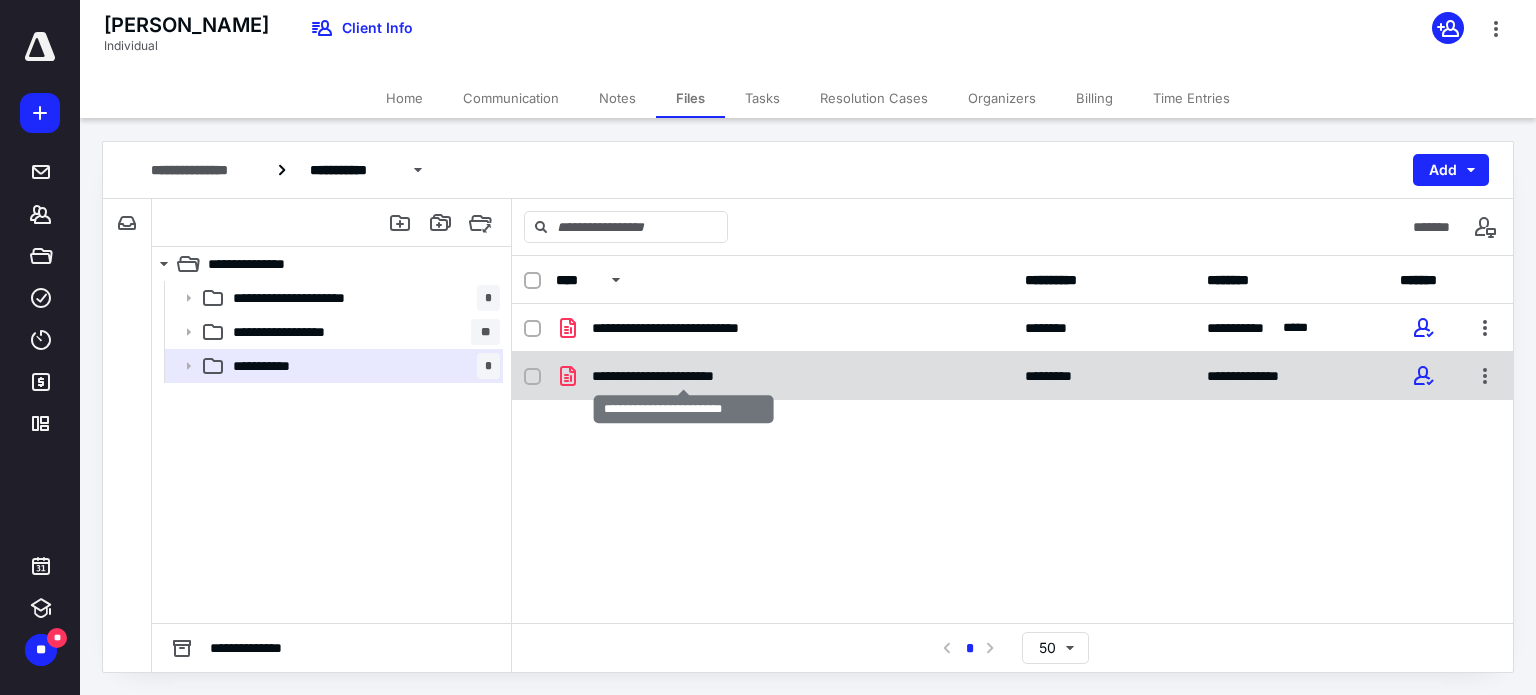 click on "**********" at bounding box center (684, 376) 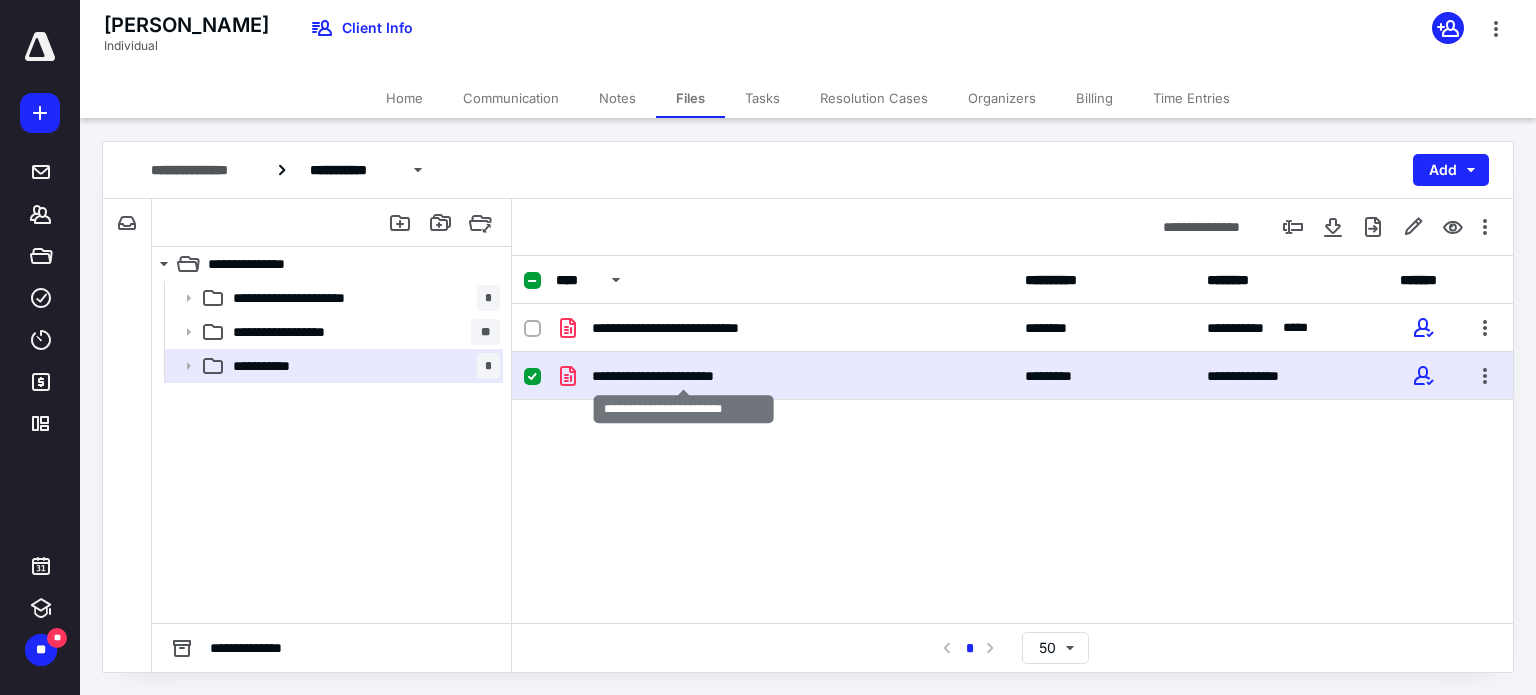 click on "**********" at bounding box center [684, 376] 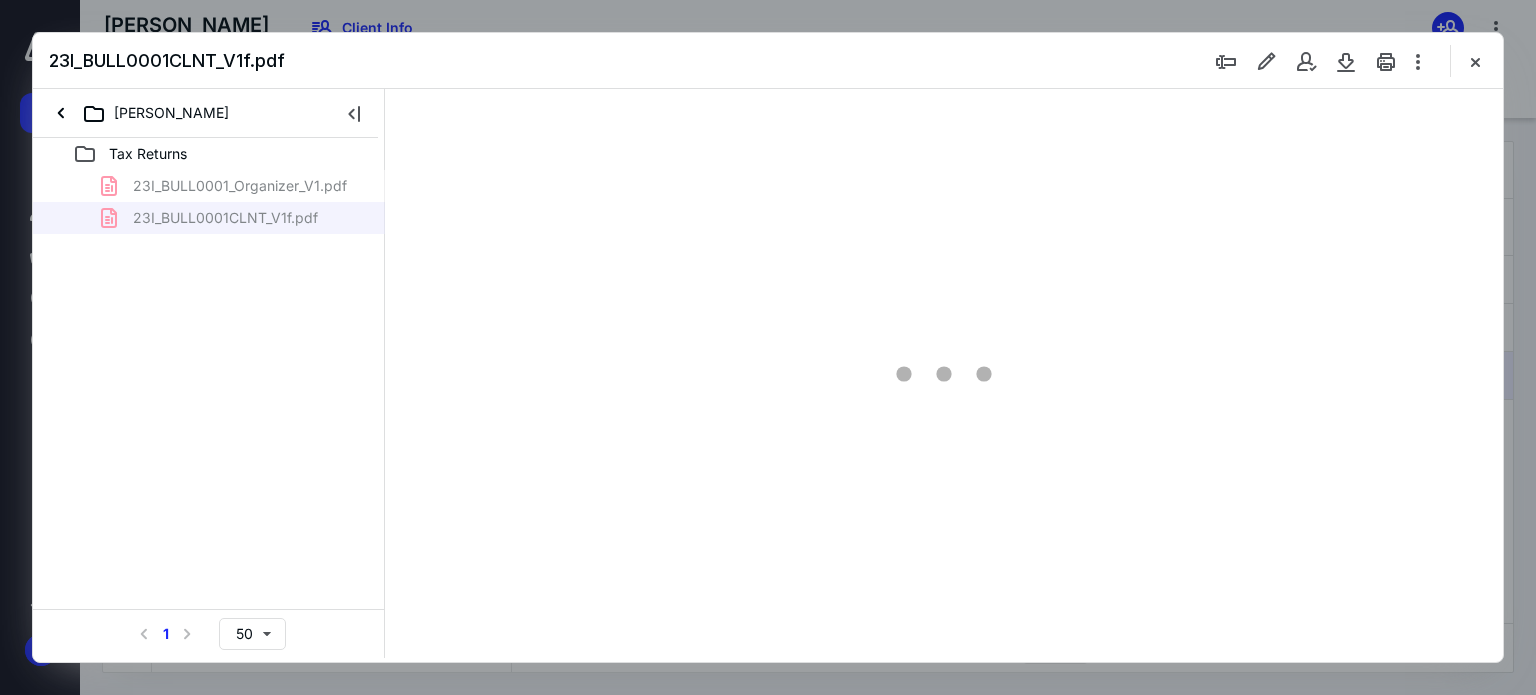 scroll, scrollTop: 0, scrollLeft: 0, axis: both 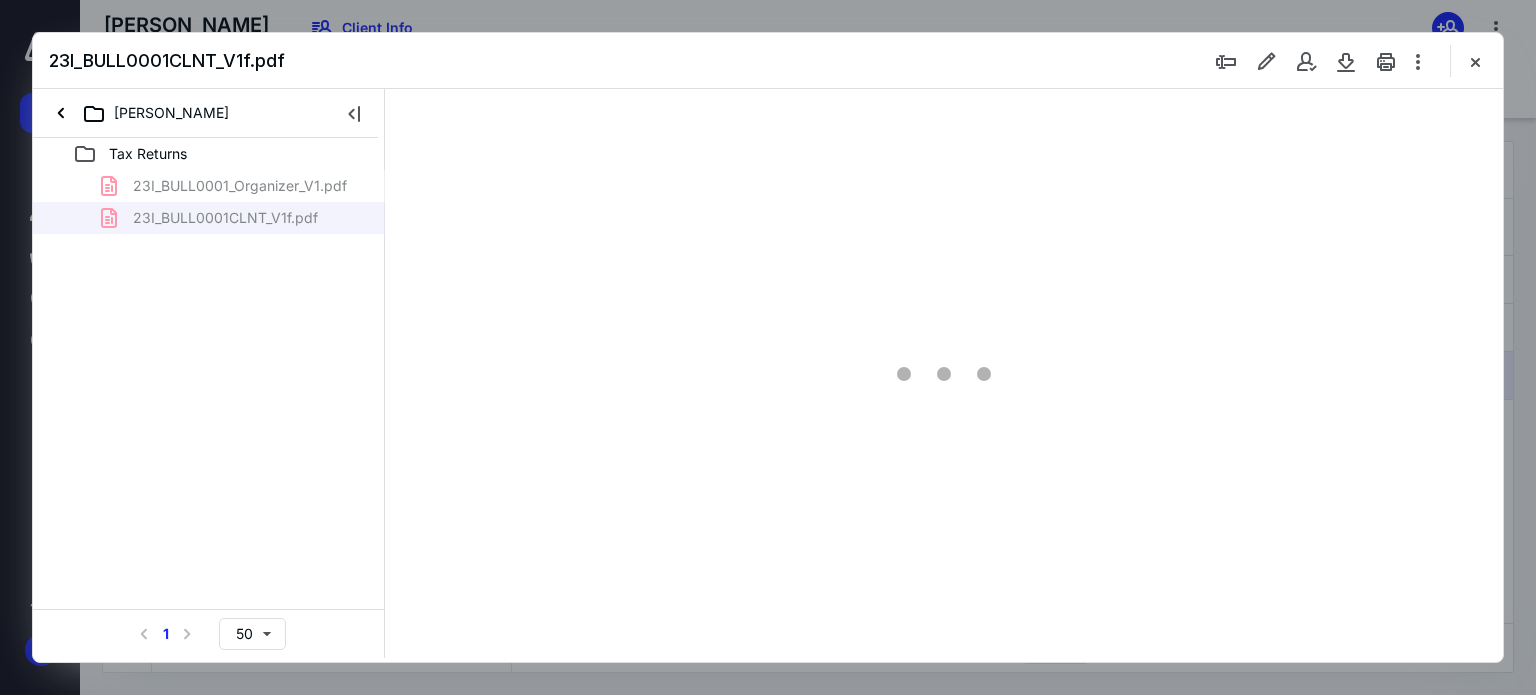 type on "62" 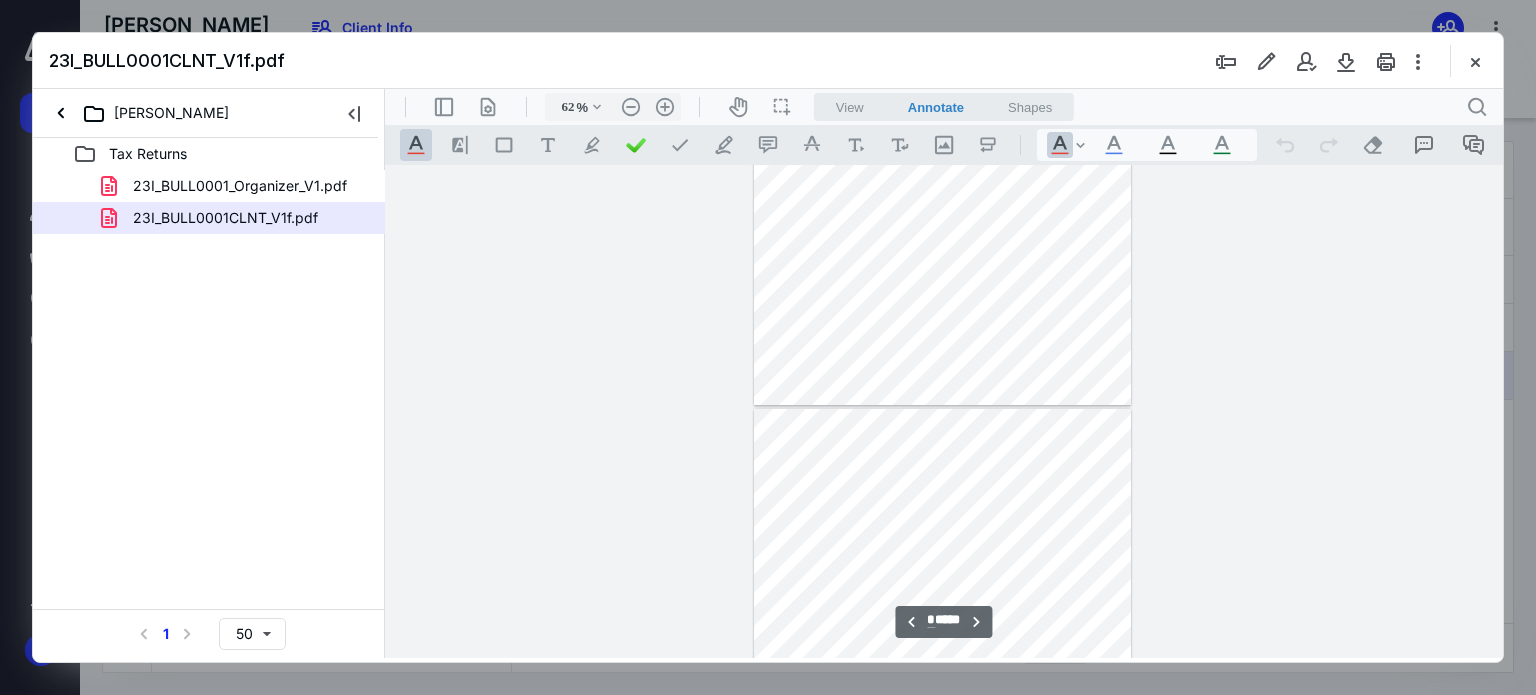 type on "*" 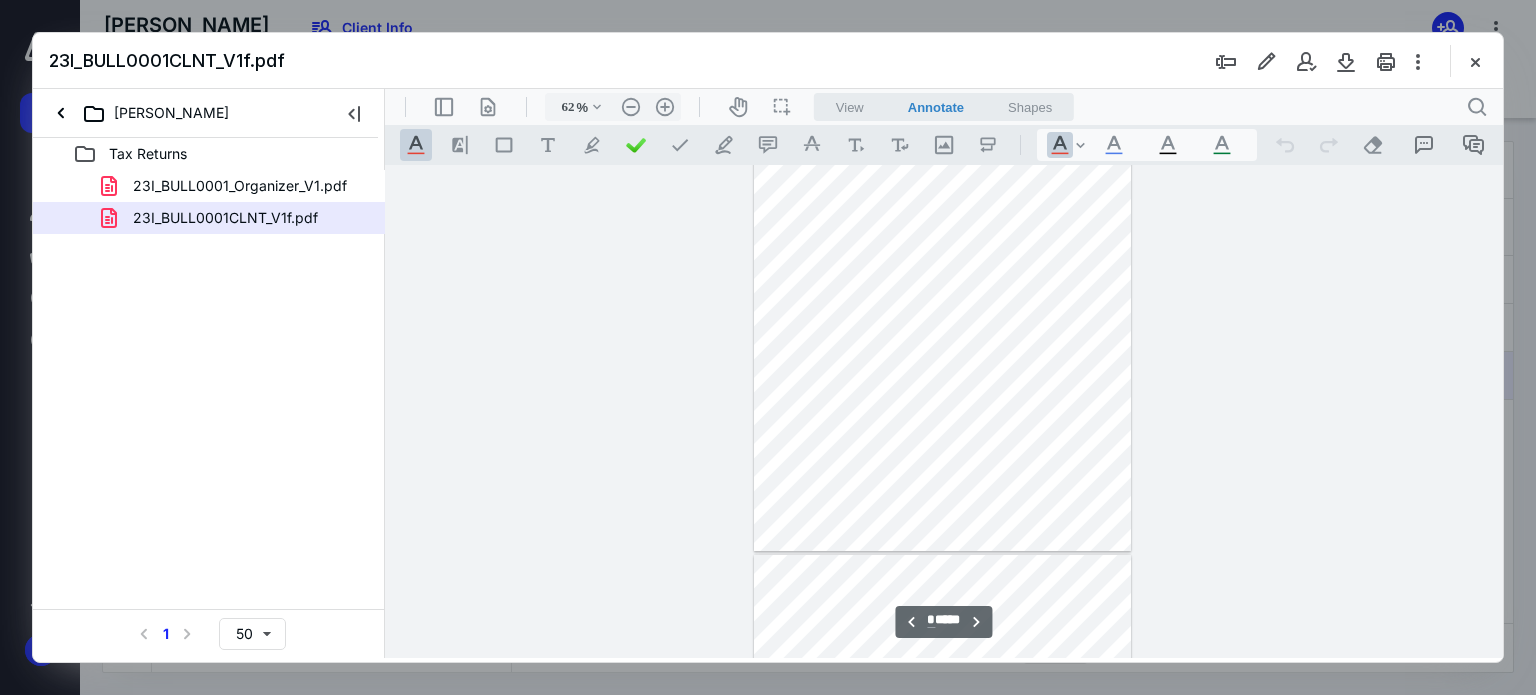 scroll, scrollTop: 2585, scrollLeft: 0, axis: vertical 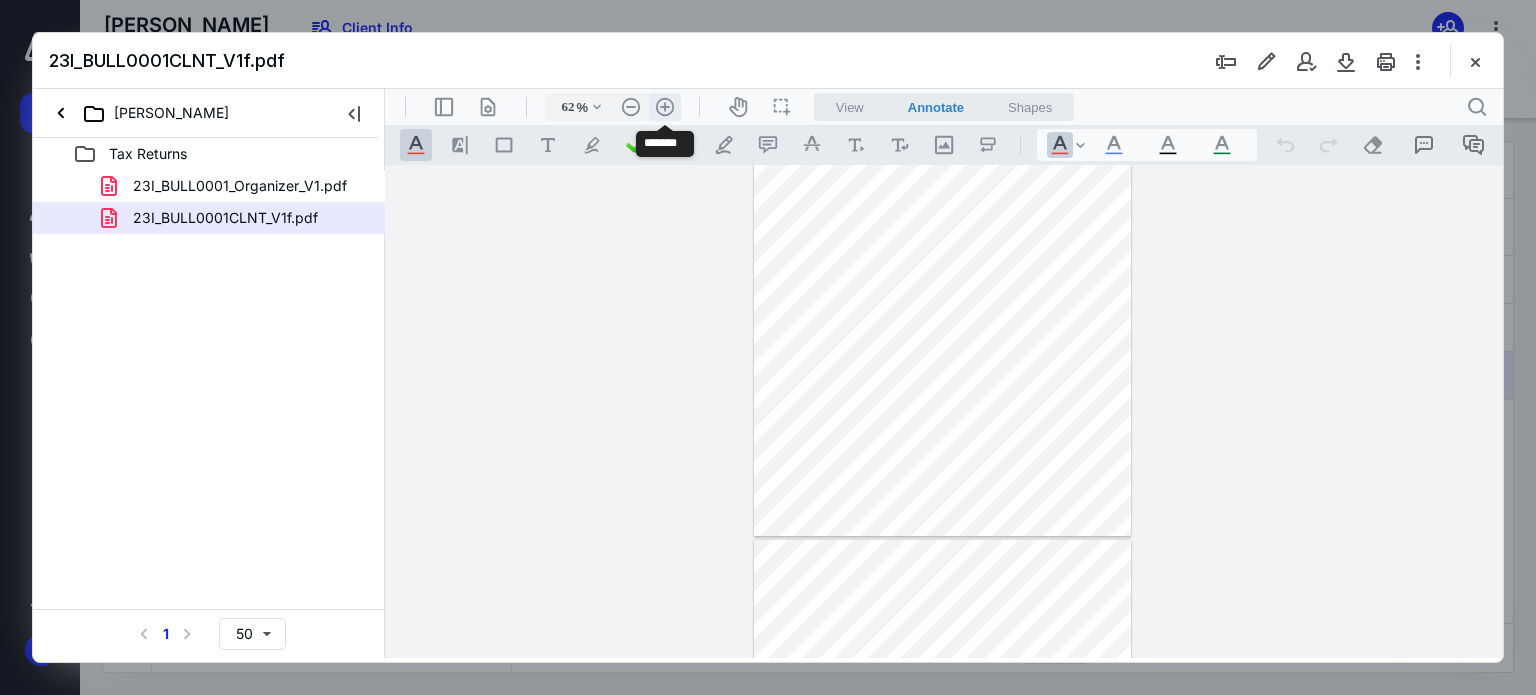 click on ".cls-1{fill:#abb0c4;} icon - header - zoom - in - line" at bounding box center (665, 107) 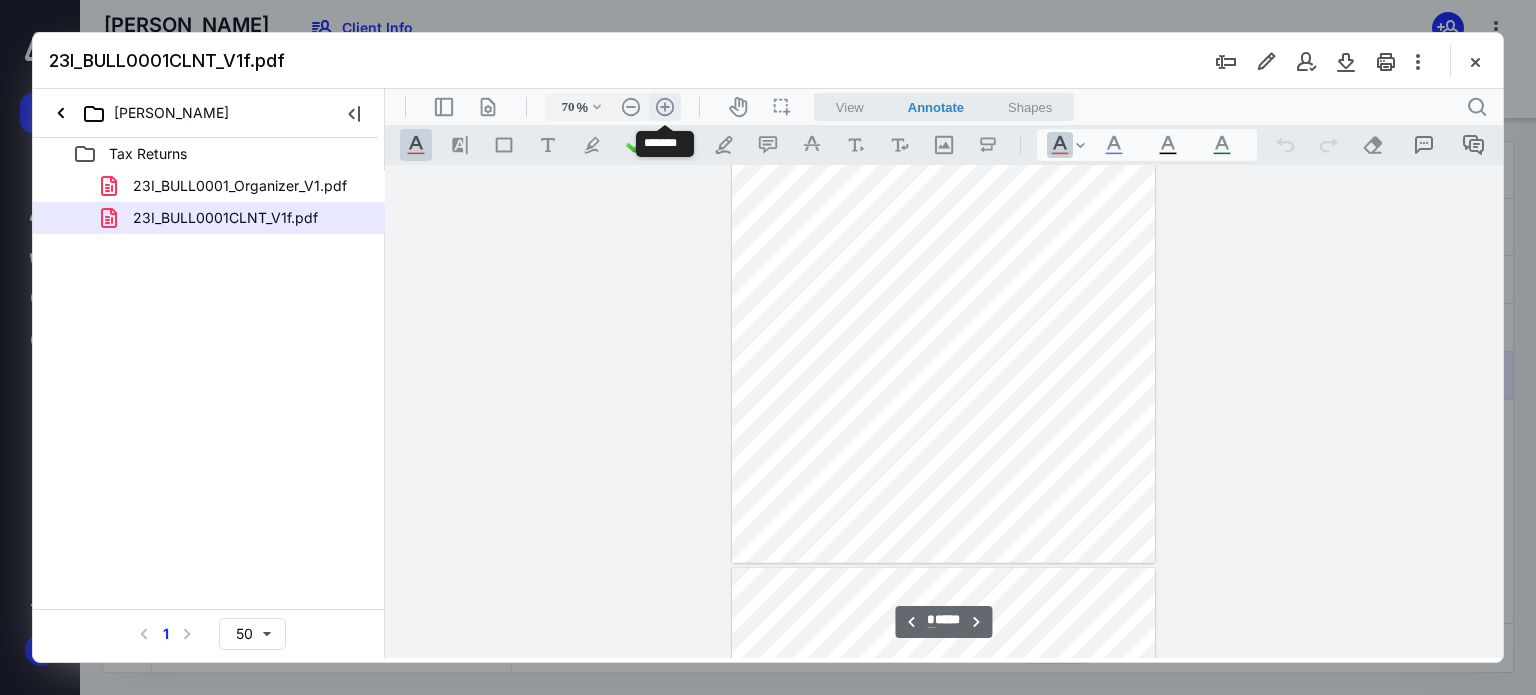 click on ".cls-1{fill:#abb0c4;} icon - header - zoom - in - line" at bounding box center (665, 107) 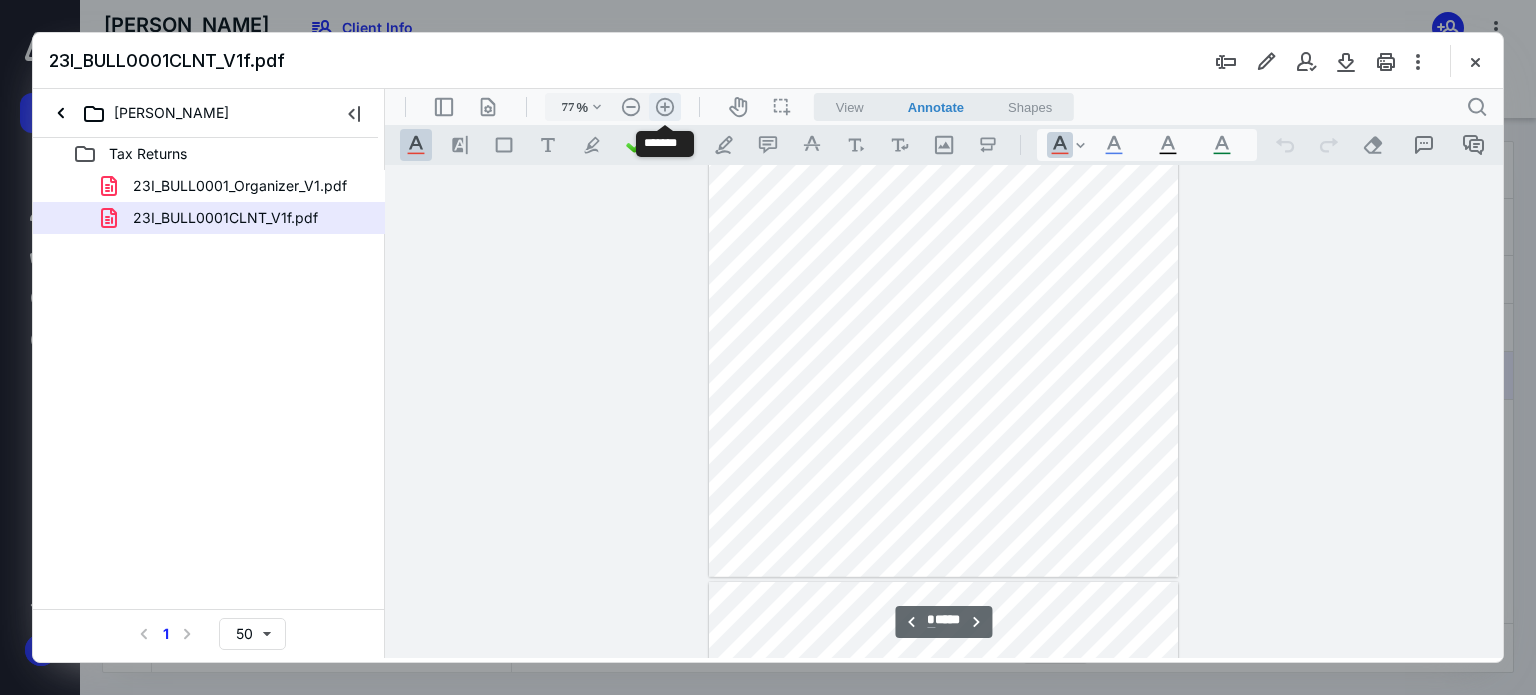 click on ".cls-1{fill:#abb0c4;} icon - header - zoom - in - line" at bounding box center [665, 107] 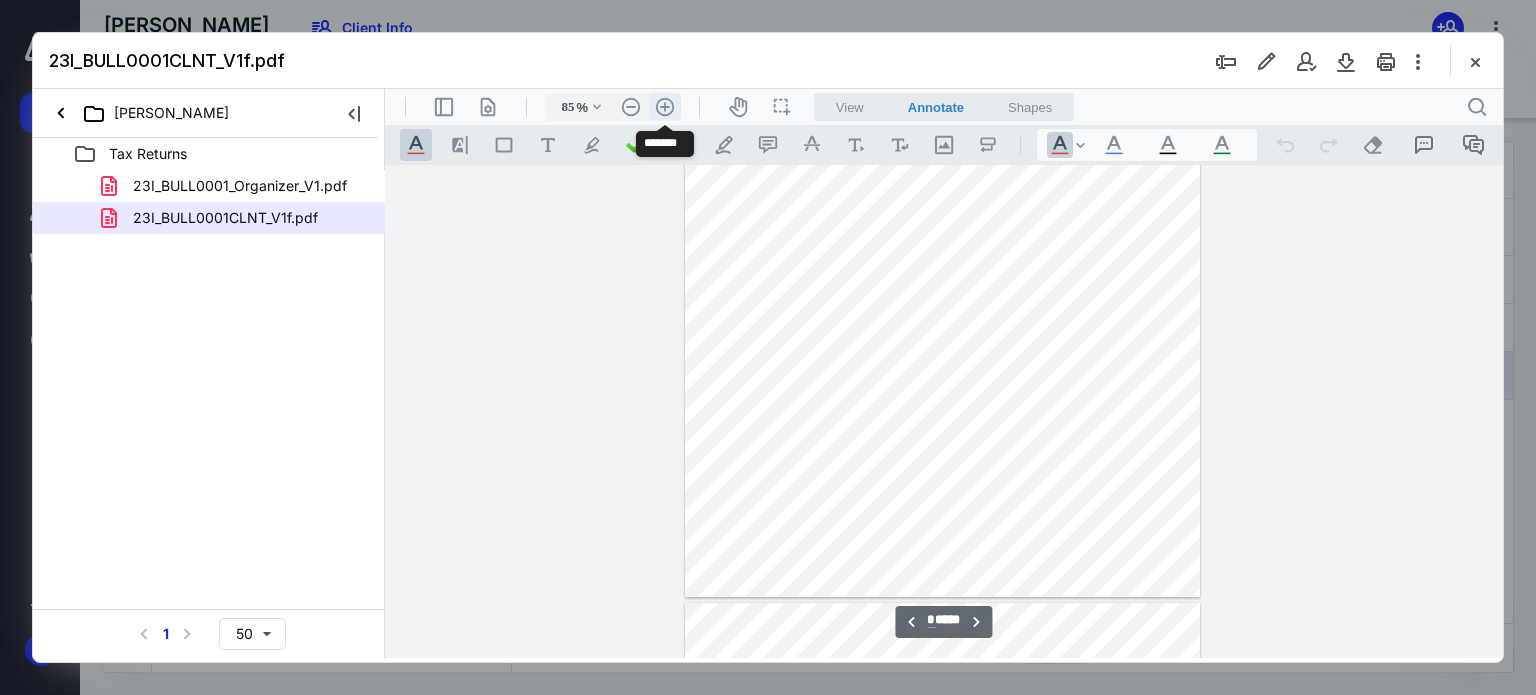 click on ".cls-1{fill:#abb0c4;} icon - header - zoom - in - line" at bounding box center [665, 107] 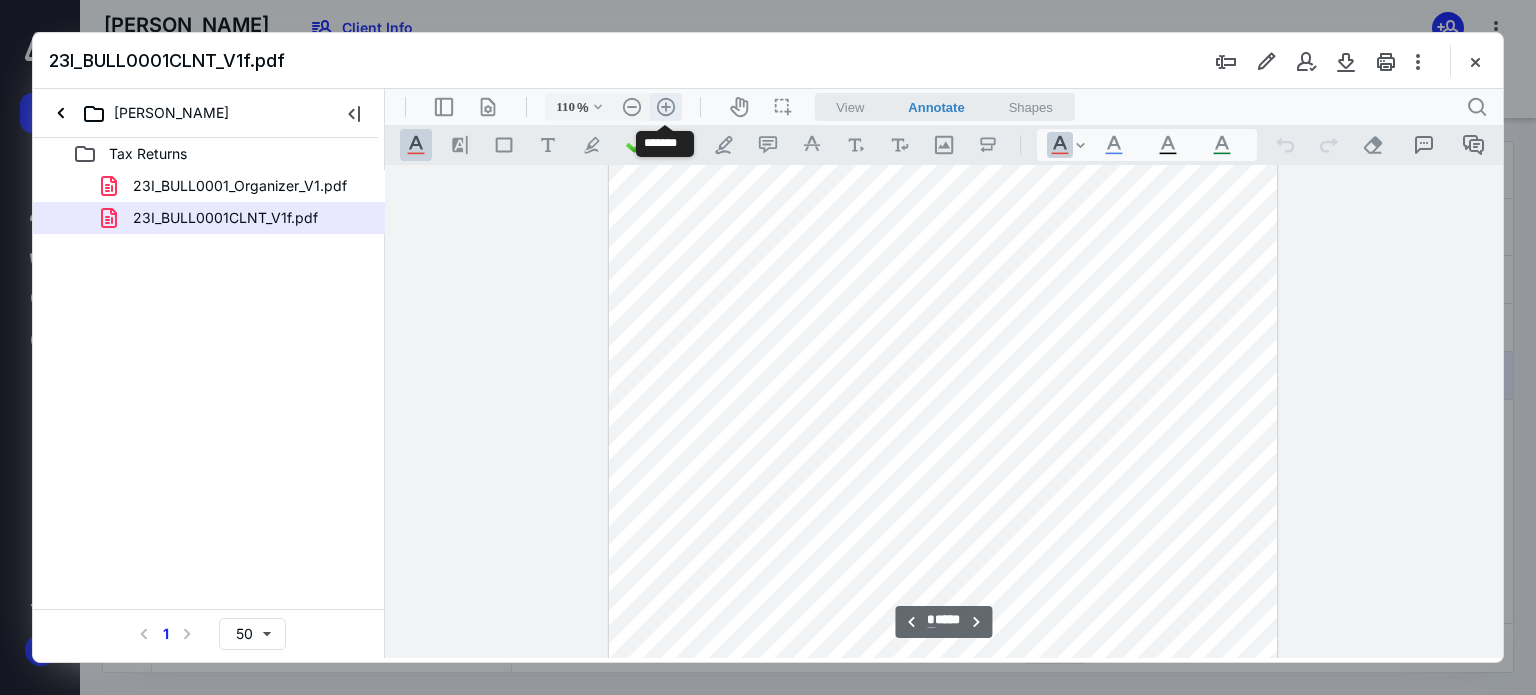 click on ".cls-1{fill:#abb0c4;} icon - header - zoom - in - line" at bounding box center (666, 107) 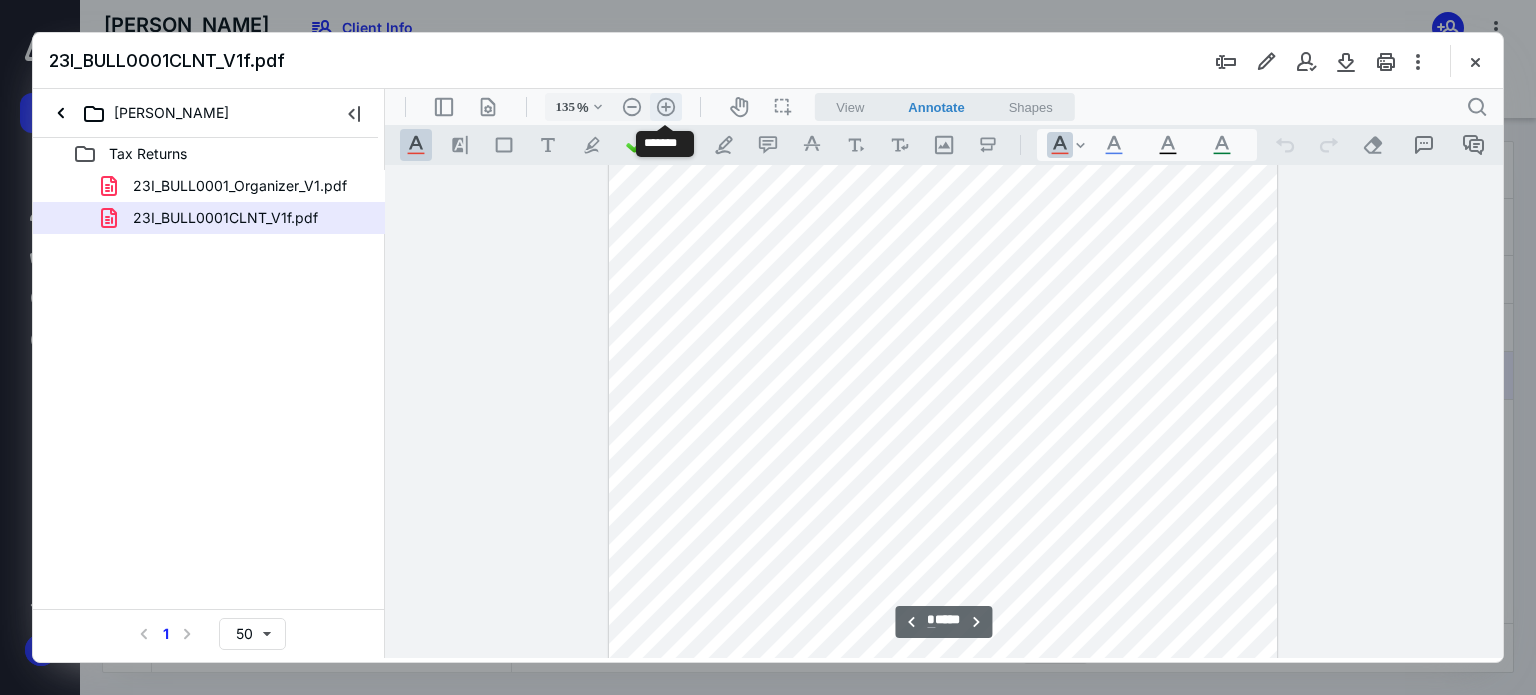 scroll, scrollTop: 5865, scrollLeft: 0, axis: vertical 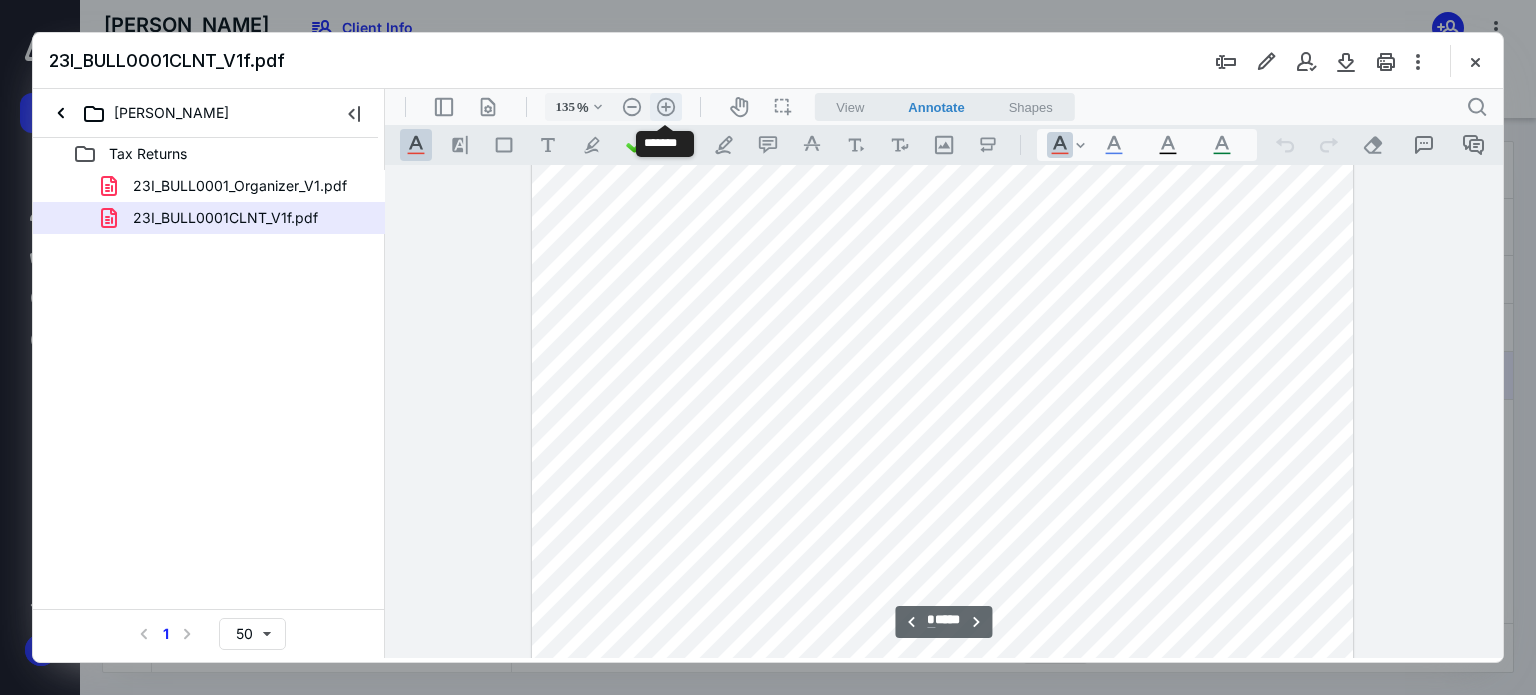 click on ".cls-1{fill:#abb0c4;} icon - header - zoom - in - line" at bounding box center [666, 107] 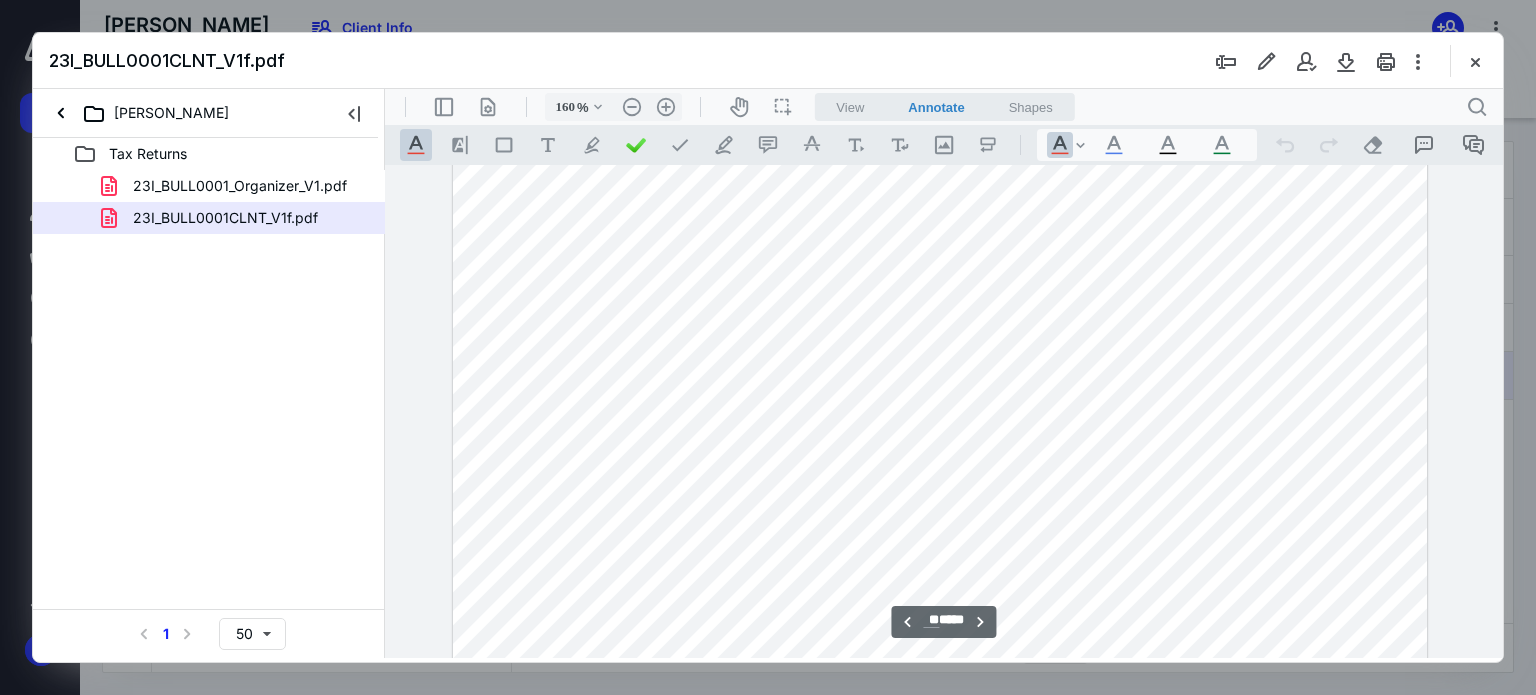 scroll, scrollTop: 11984, scrollLeft: 88, axis: both 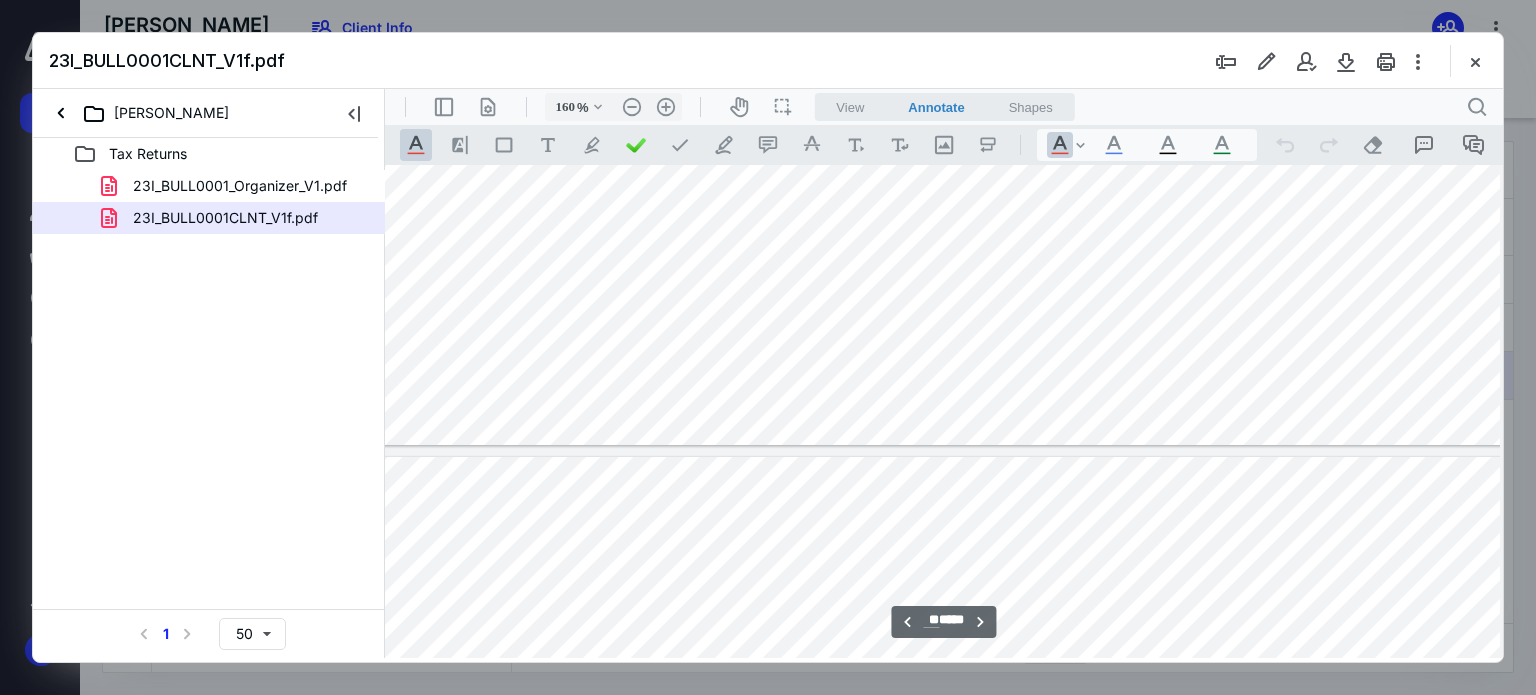 type on "**" 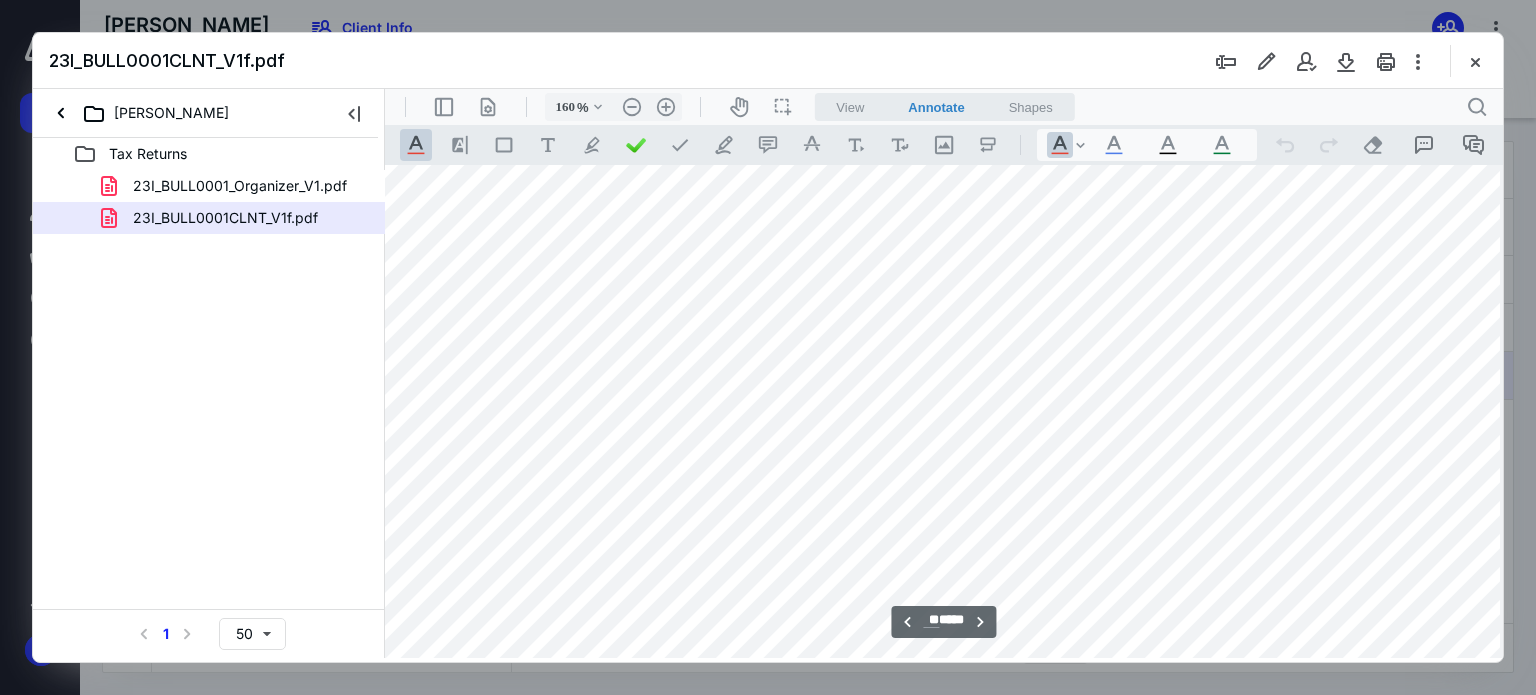 scroll, scrollTop: 13876, scrollLeft: 88, axis: both 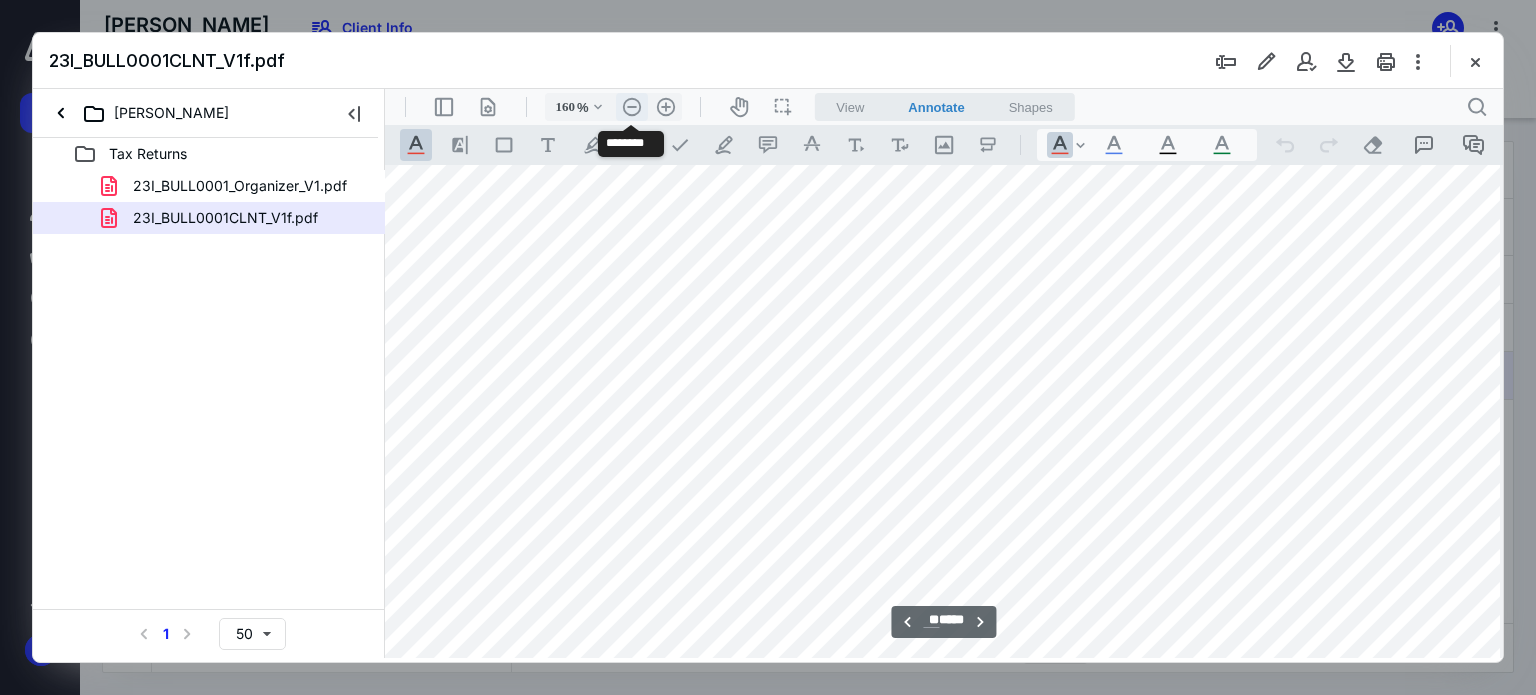 click on ".cls-1{fill:#abb0c4;} icon - header - zoom - out - line" at bounding box center (632, 107) 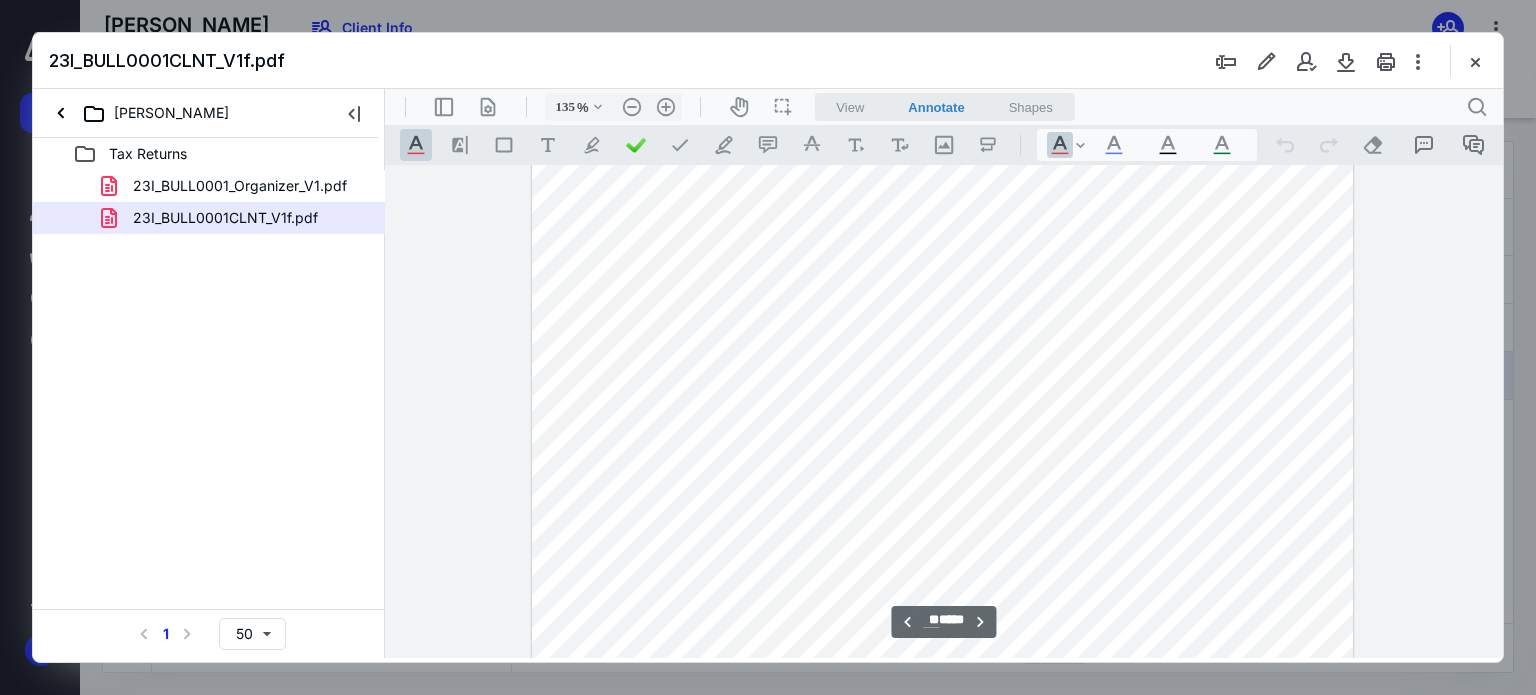 scroll, scrollTop: 20486, scrollLeft: 0, axis: vertical 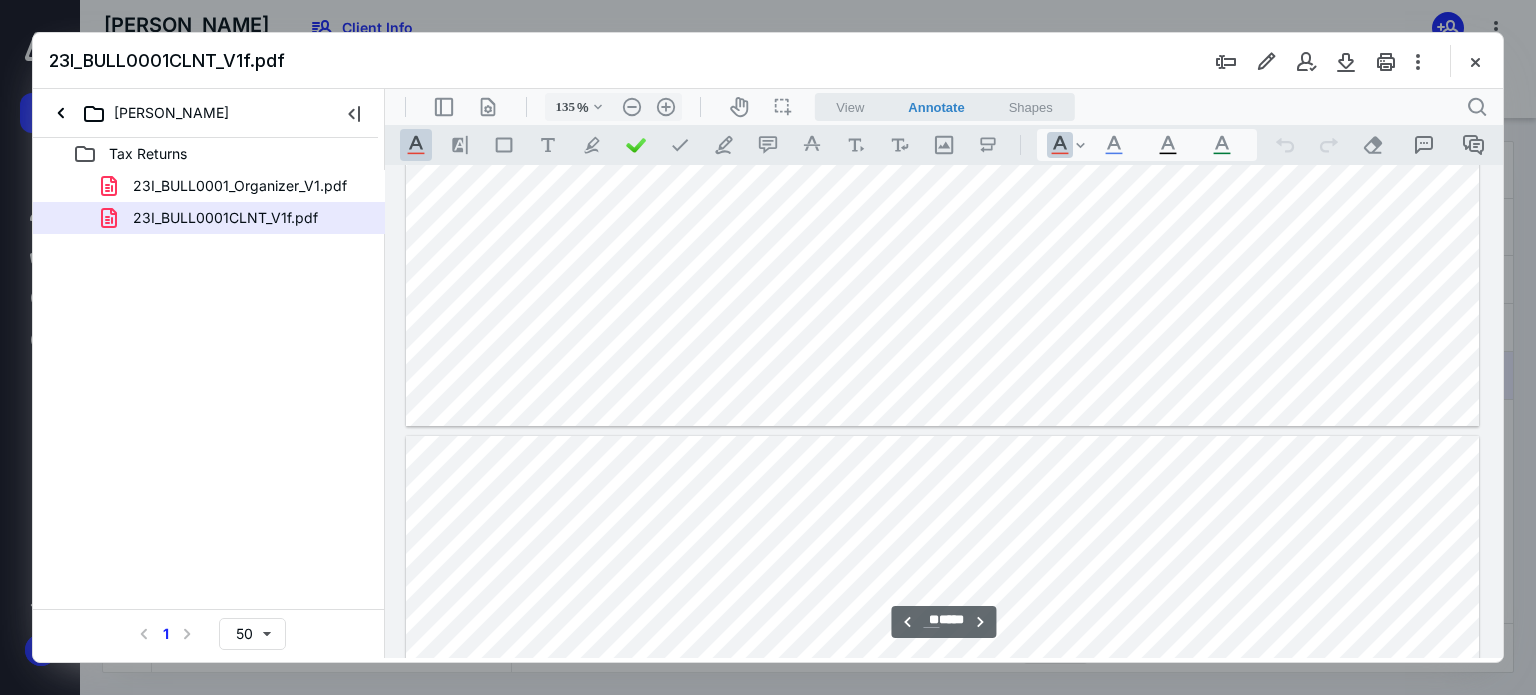 type on "**" 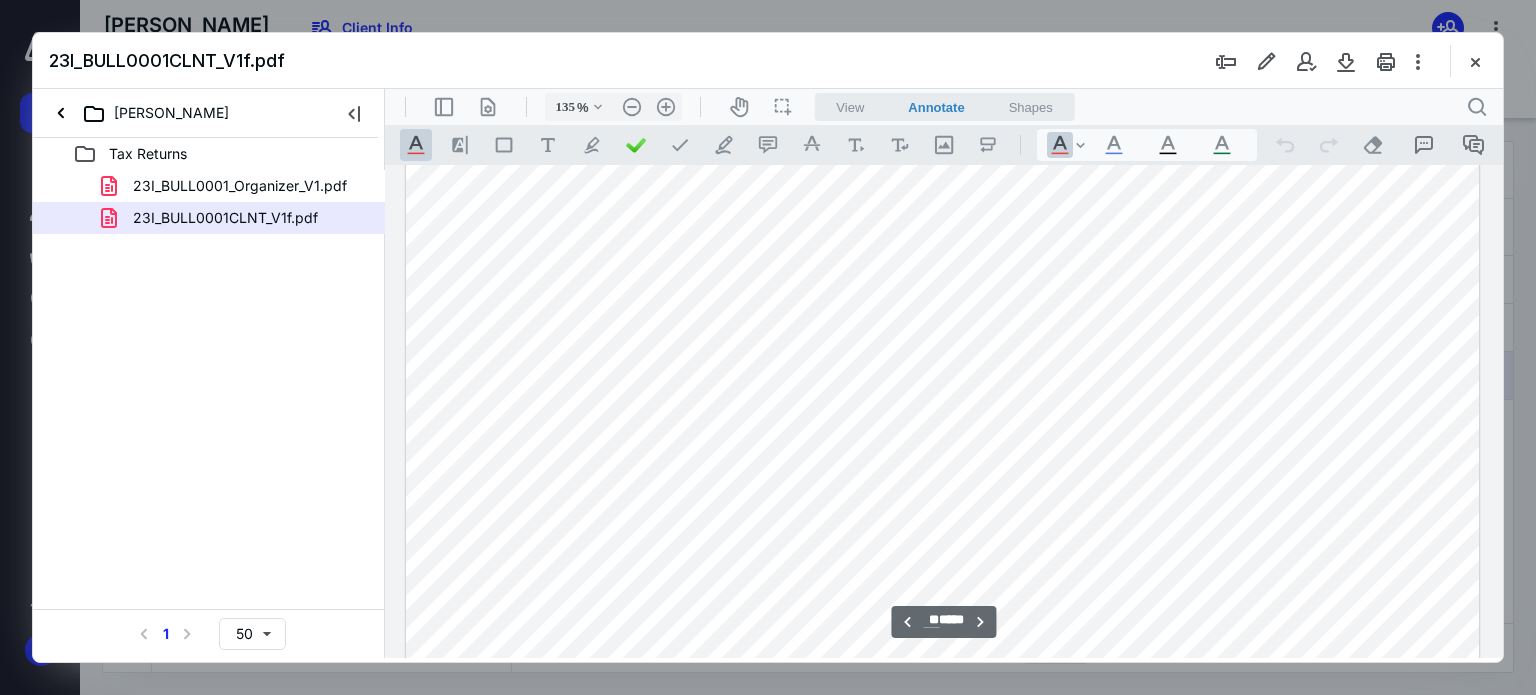 scroll, scrollTop: 32920, scrollLeft: 0, axis: vertical 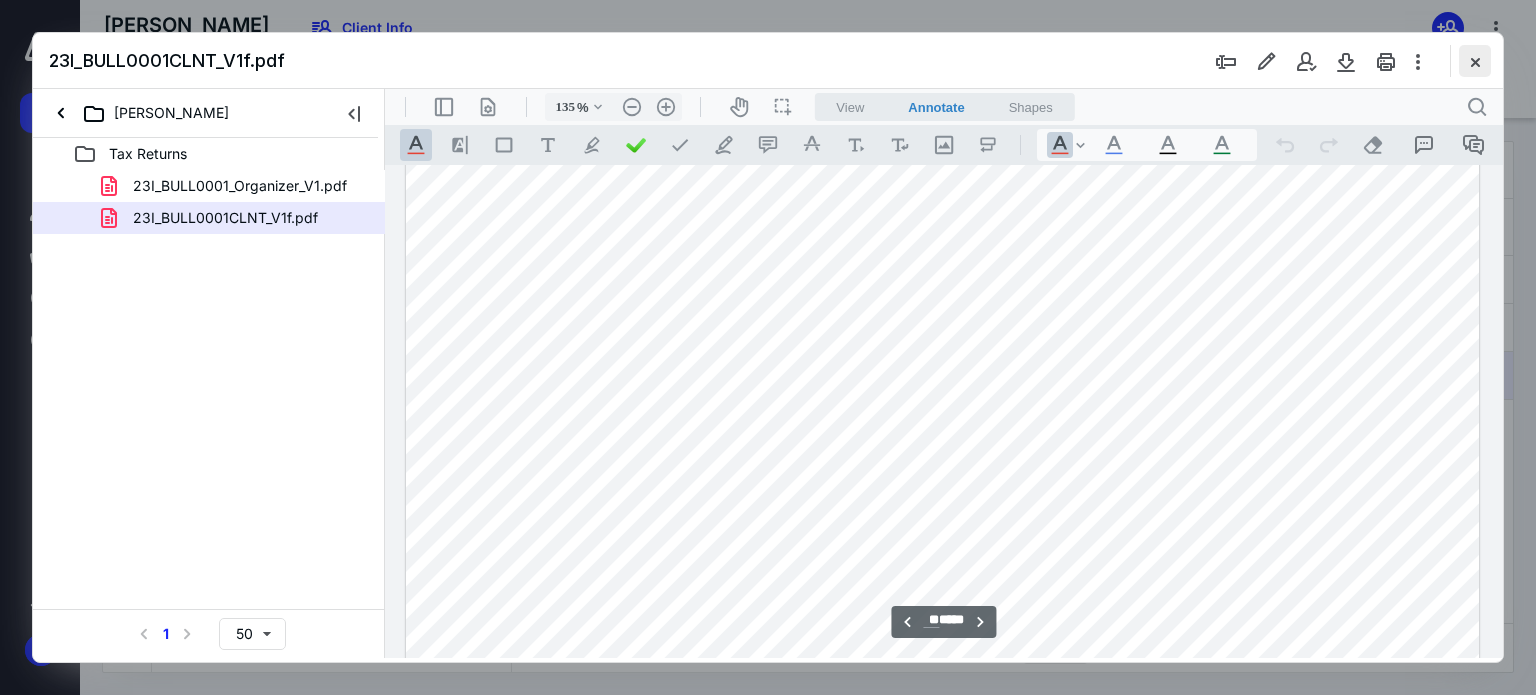 click at bounding box center (1475, 61) 